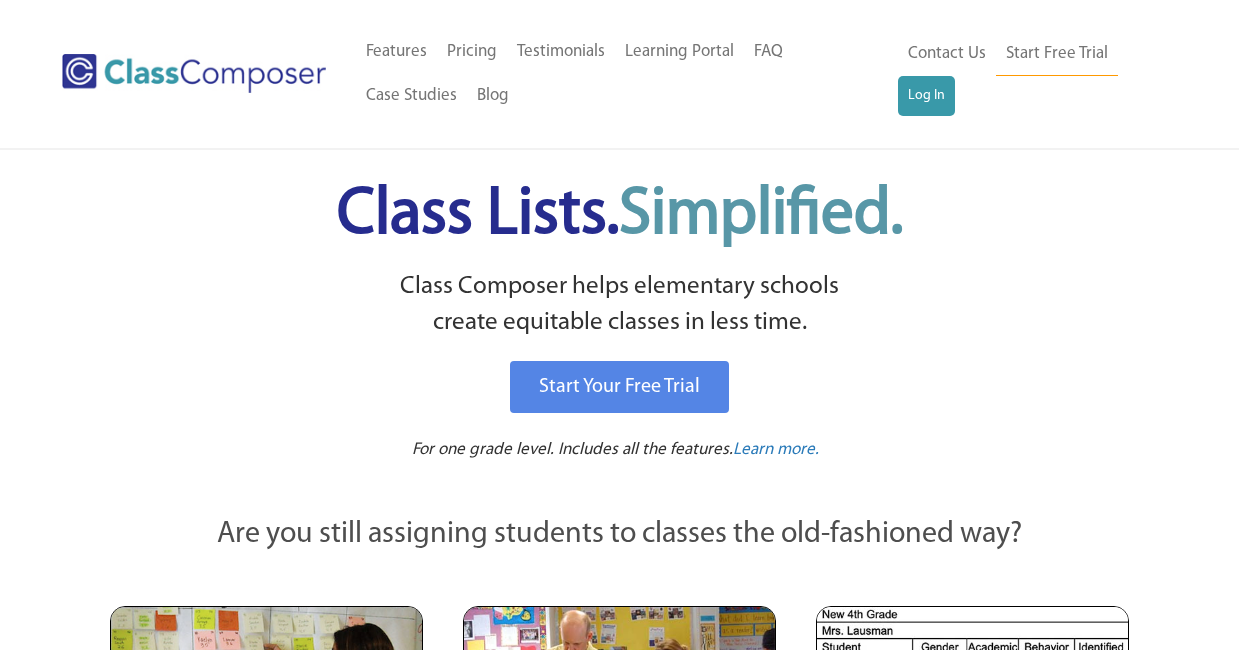 scroll, scrollTop: 0, scrollLeft: 0, axis: both 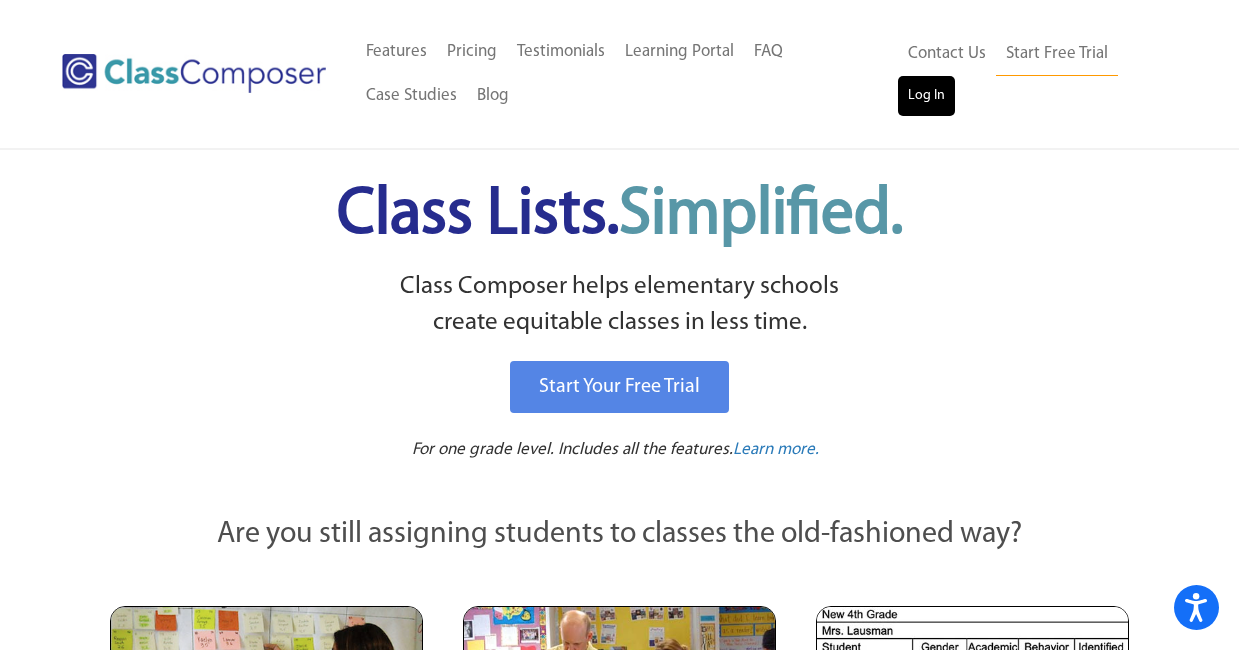 click on "Log In" at bounding box center [926, 96] 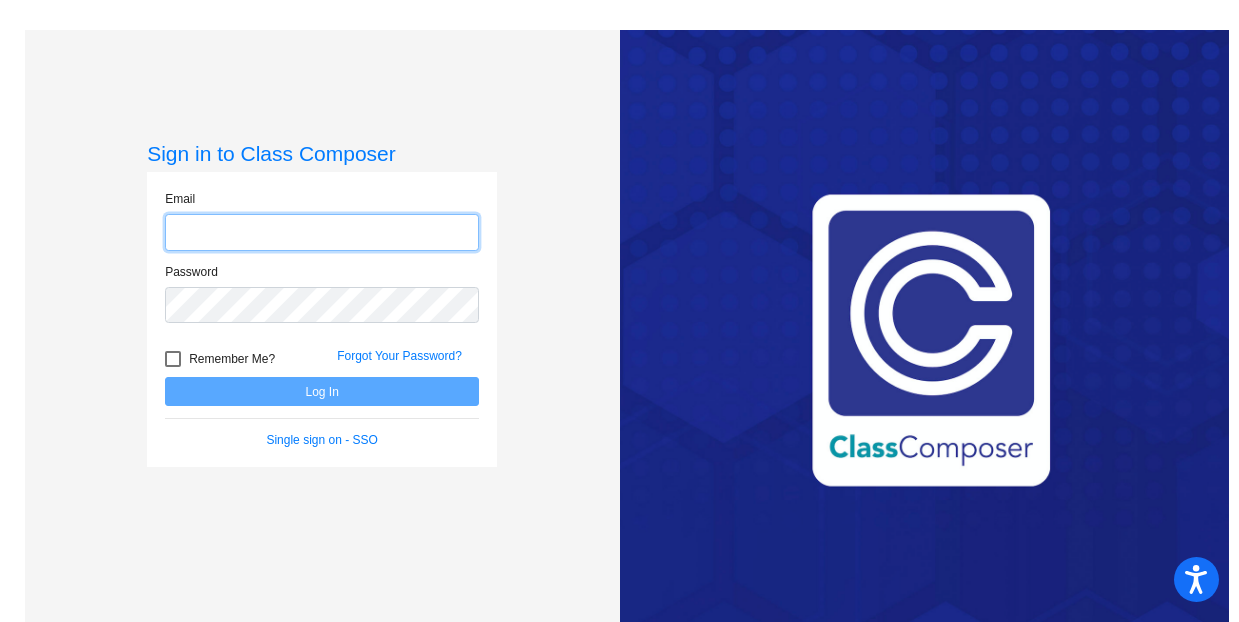 scroll, scrollTop: 0, scrollLeft: 0, axis: both 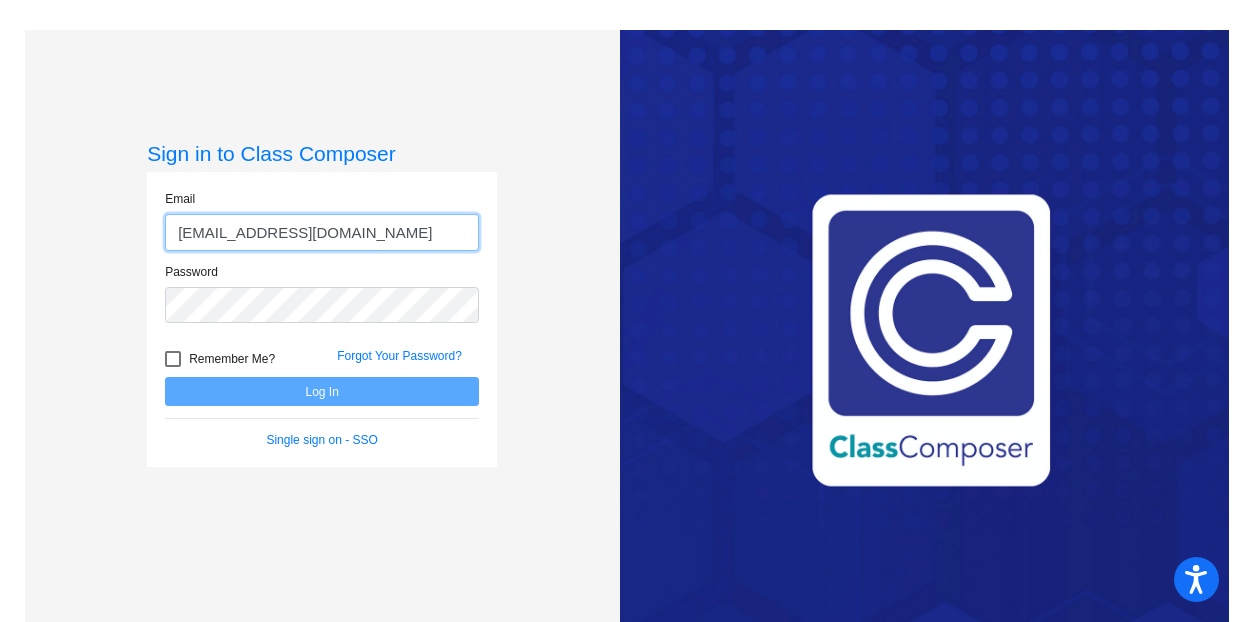 type on "mc102924.3hzkwxoc@mailosaur.net" 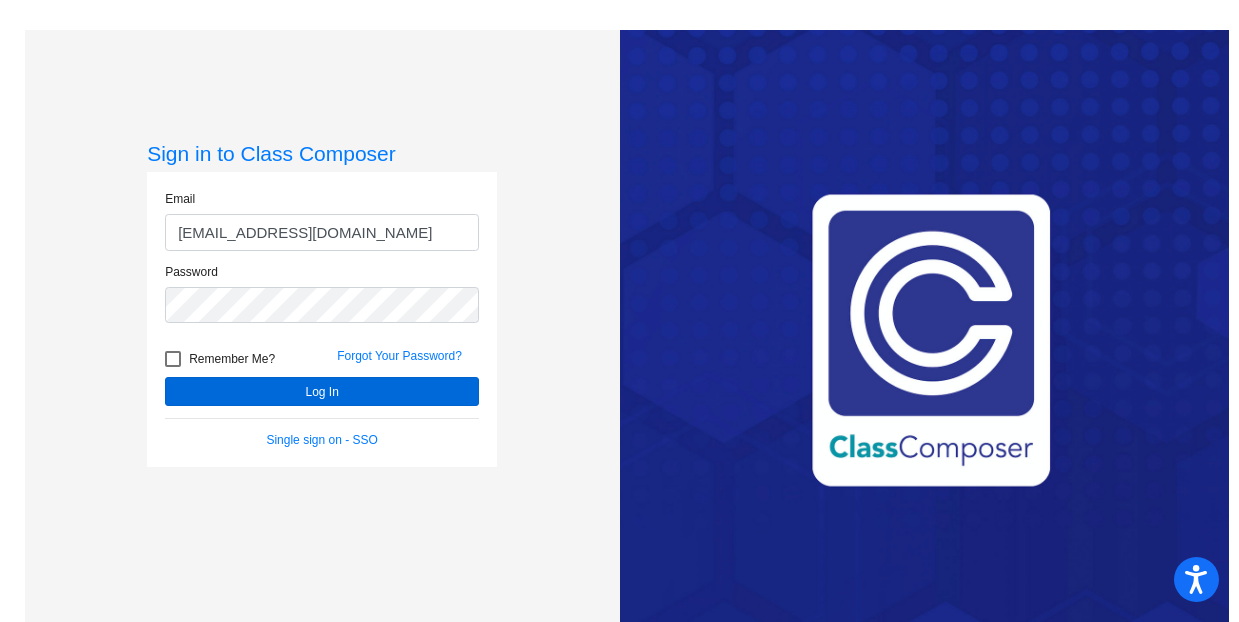 click on "Log In" 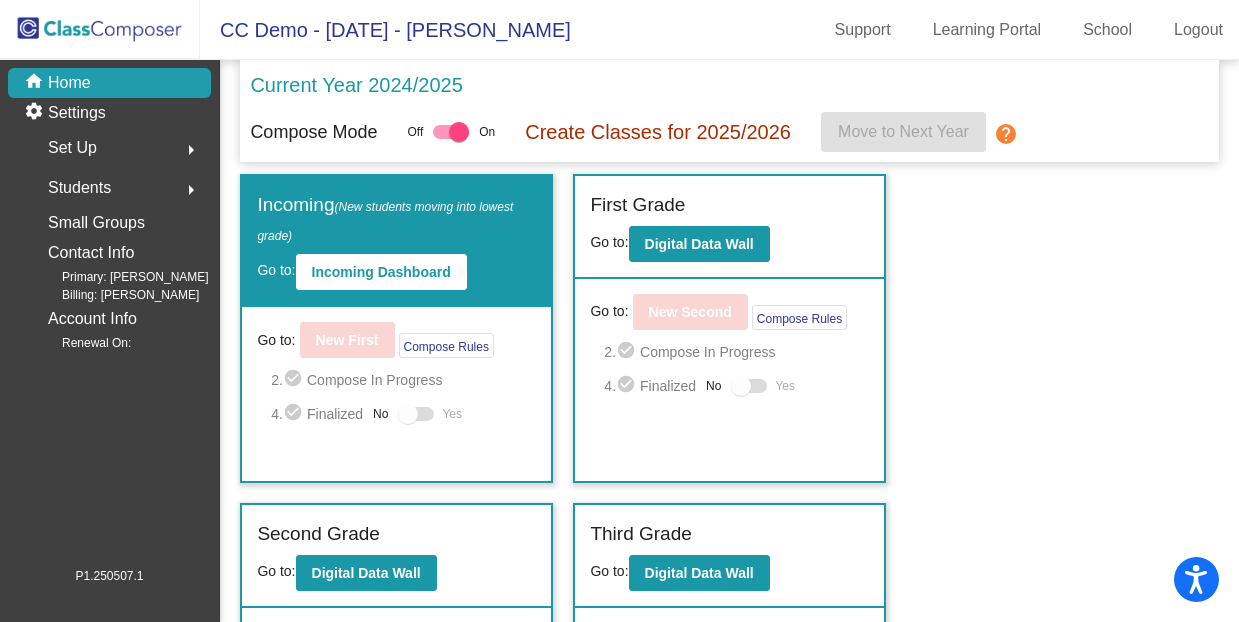 scroll, scrollTop: 0, scrollLeft: 0, axis: both 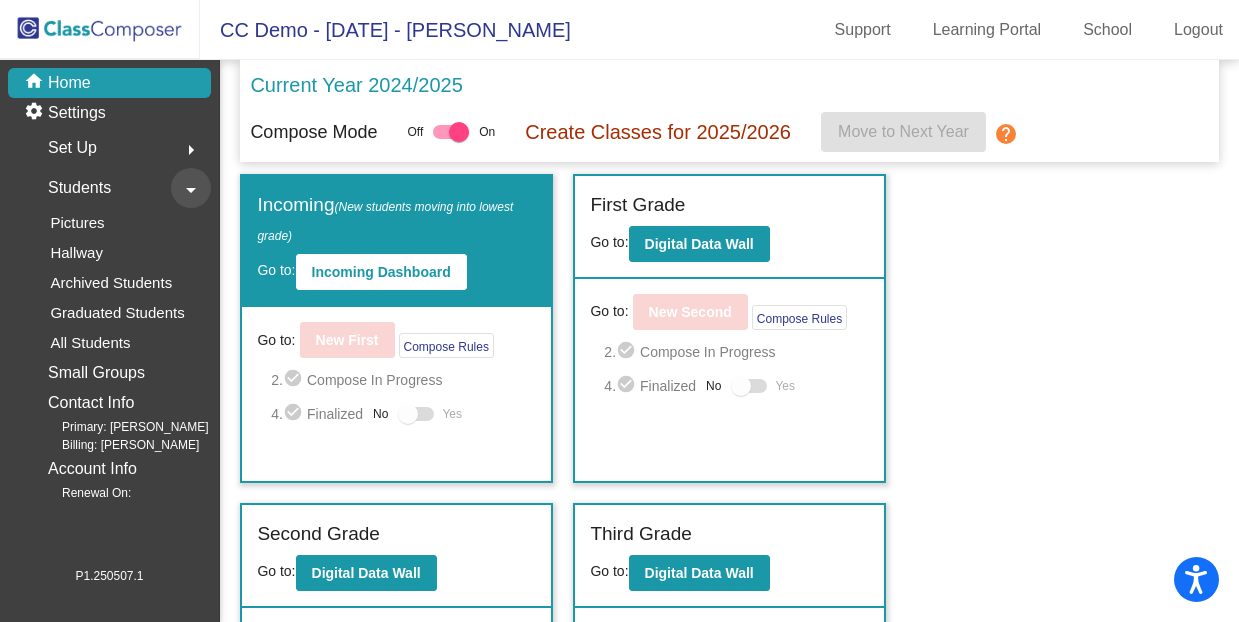 click on "arrow_drop_down" 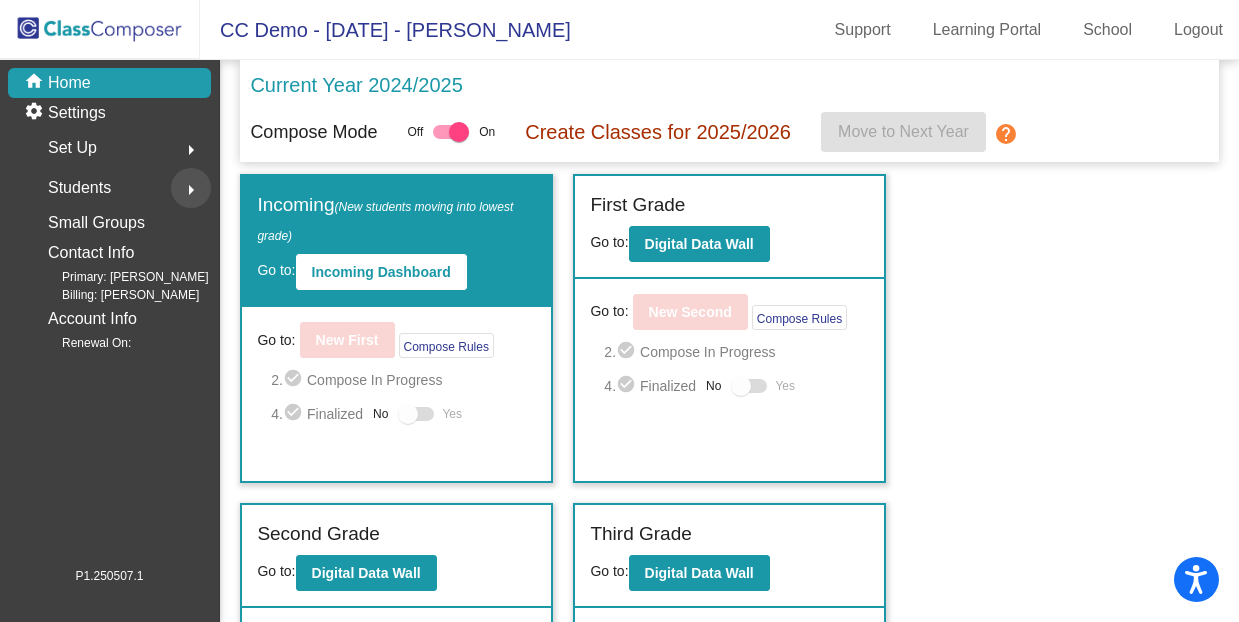 click on "arrow_right" 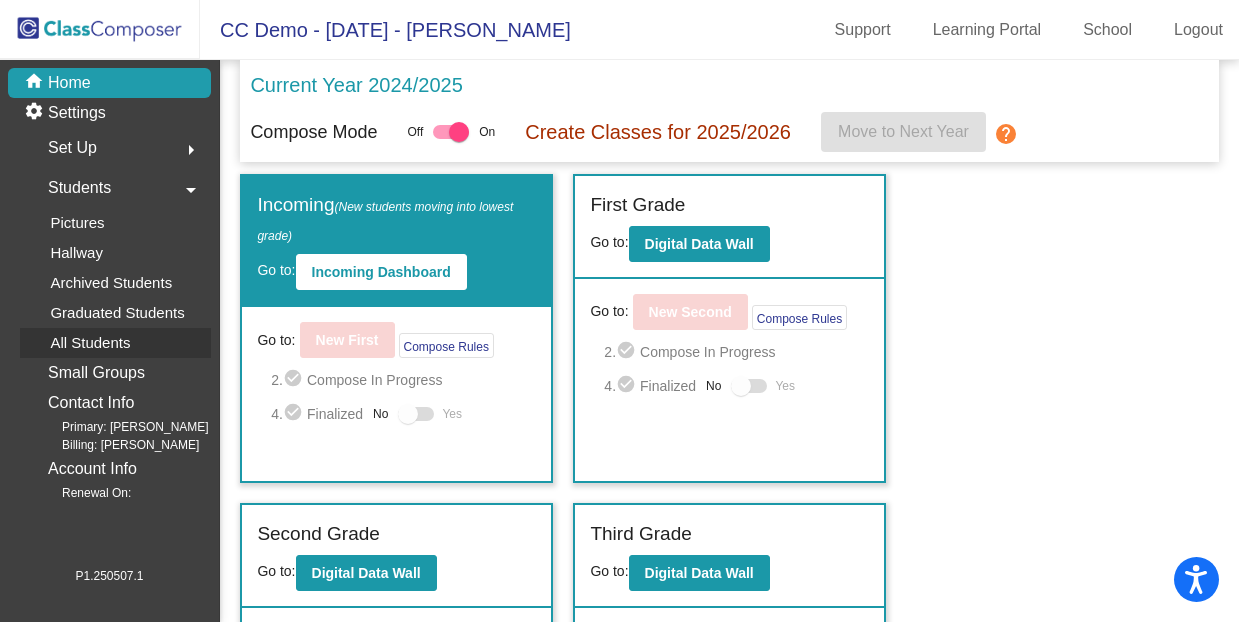 click on "All Students" 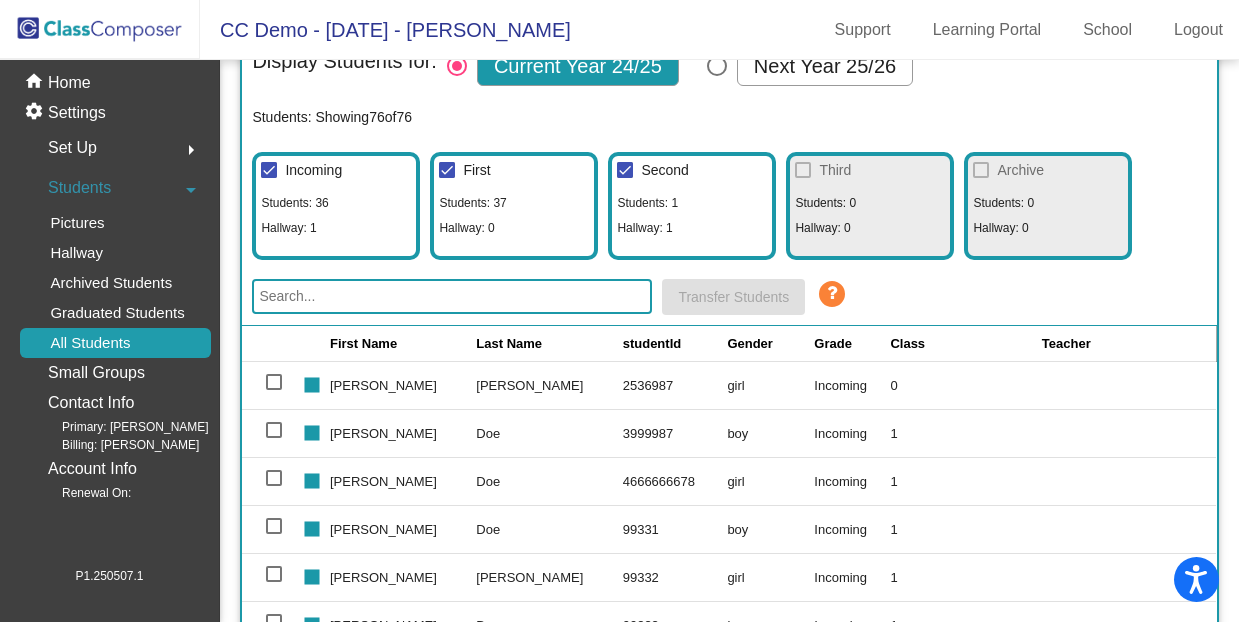 scroll, scrollTop: 117, scrollLeft: 0, axis: vertical 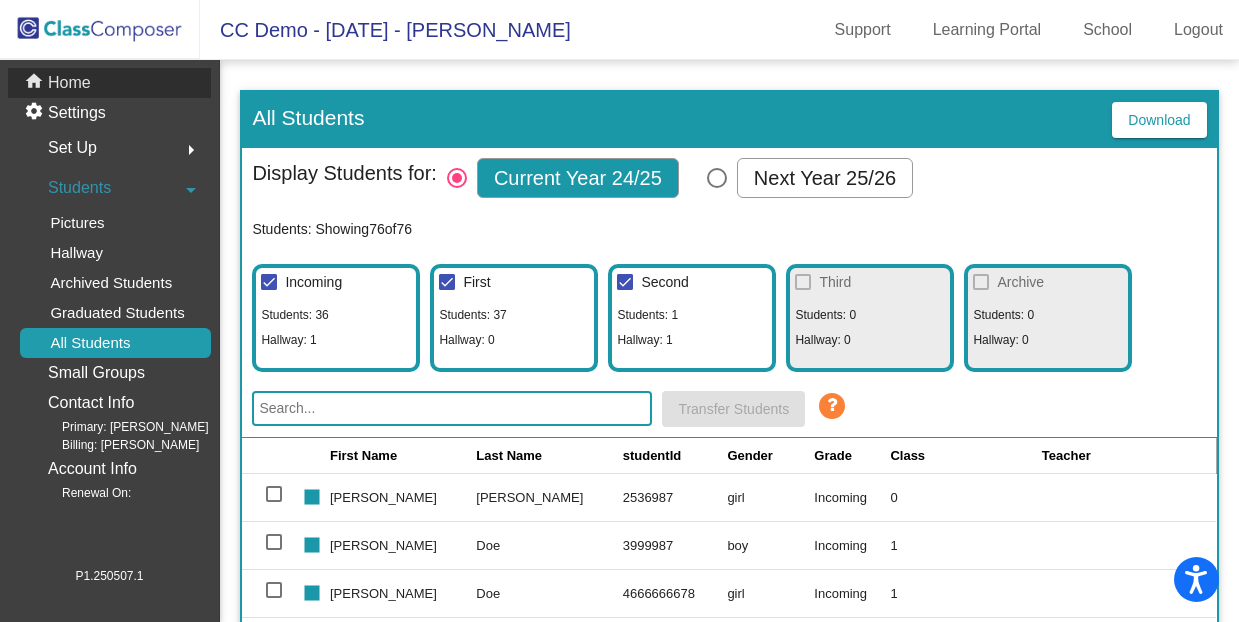 click on "home Home" 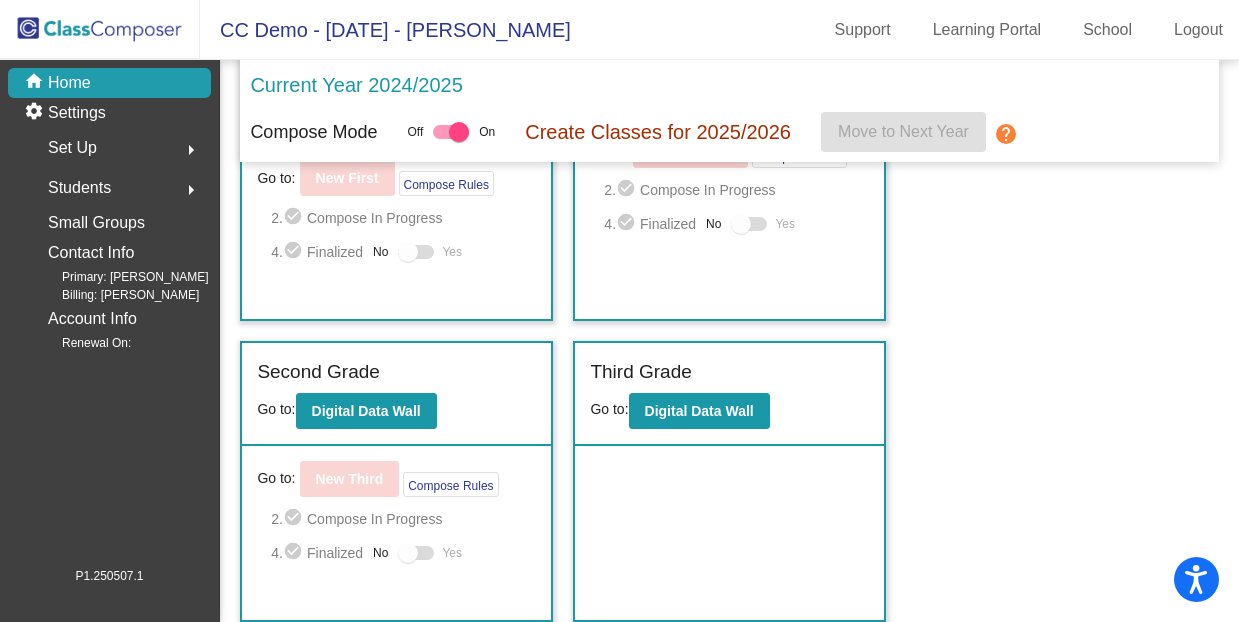 scroll, scrollTop: 161, scrollLeft: 0, axis: vertical 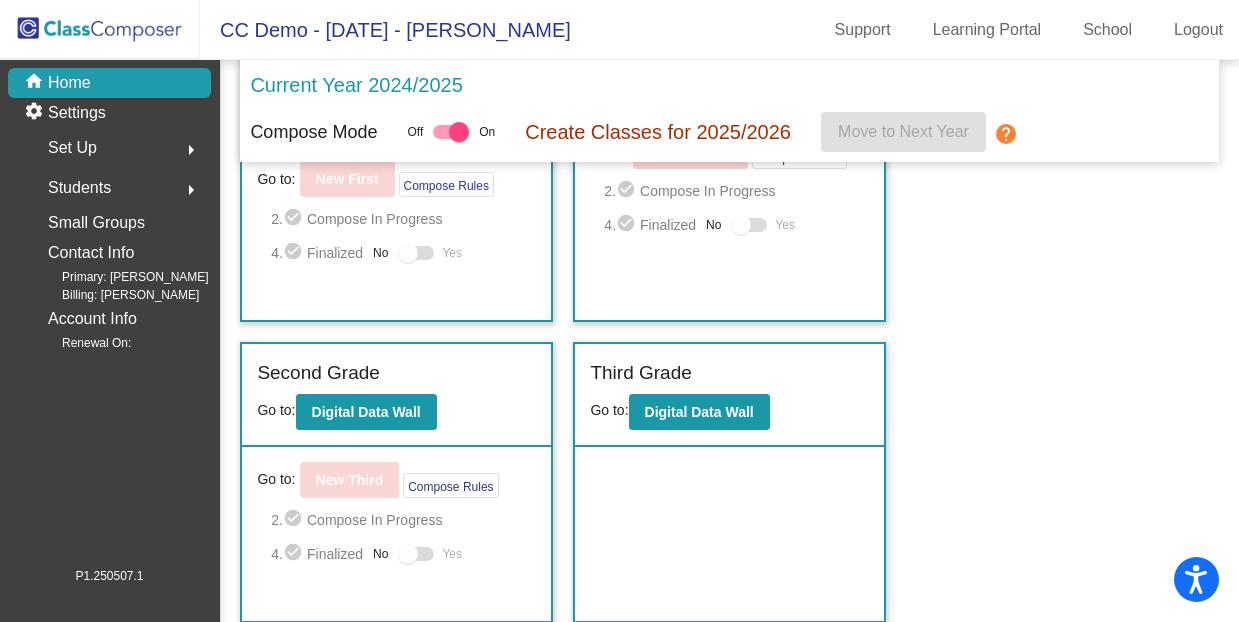 click on "Second Grade" 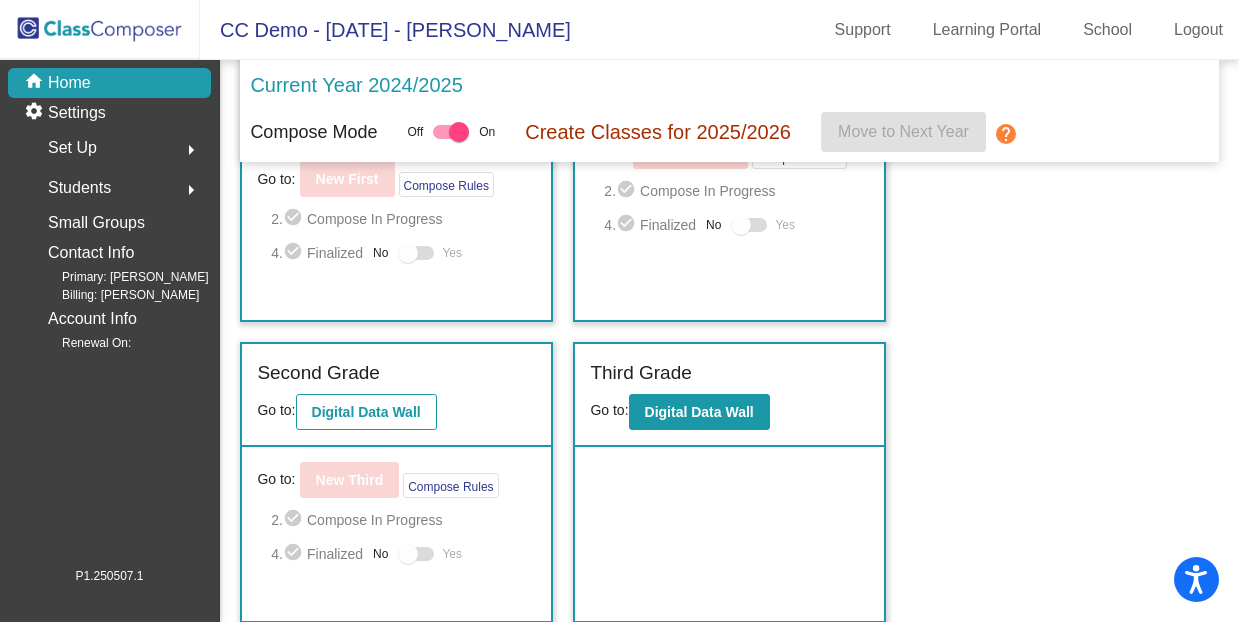 click on "Digital Data Wall" 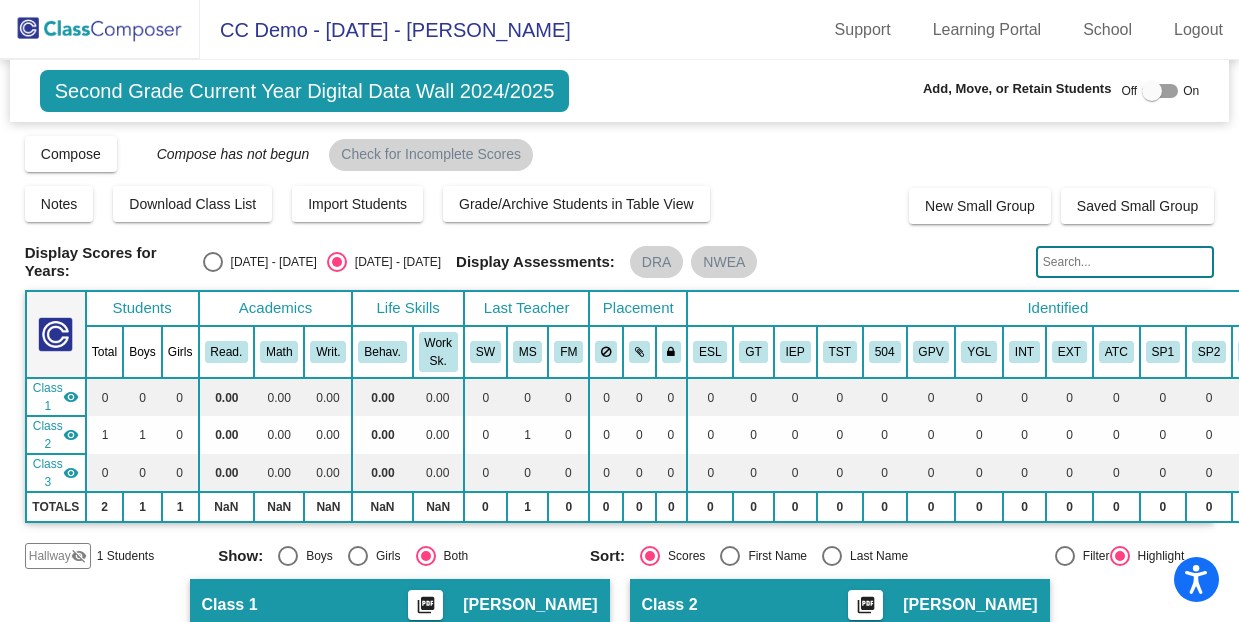 scroll, scrollTop: 0, scrollLeft: 0, axis: both 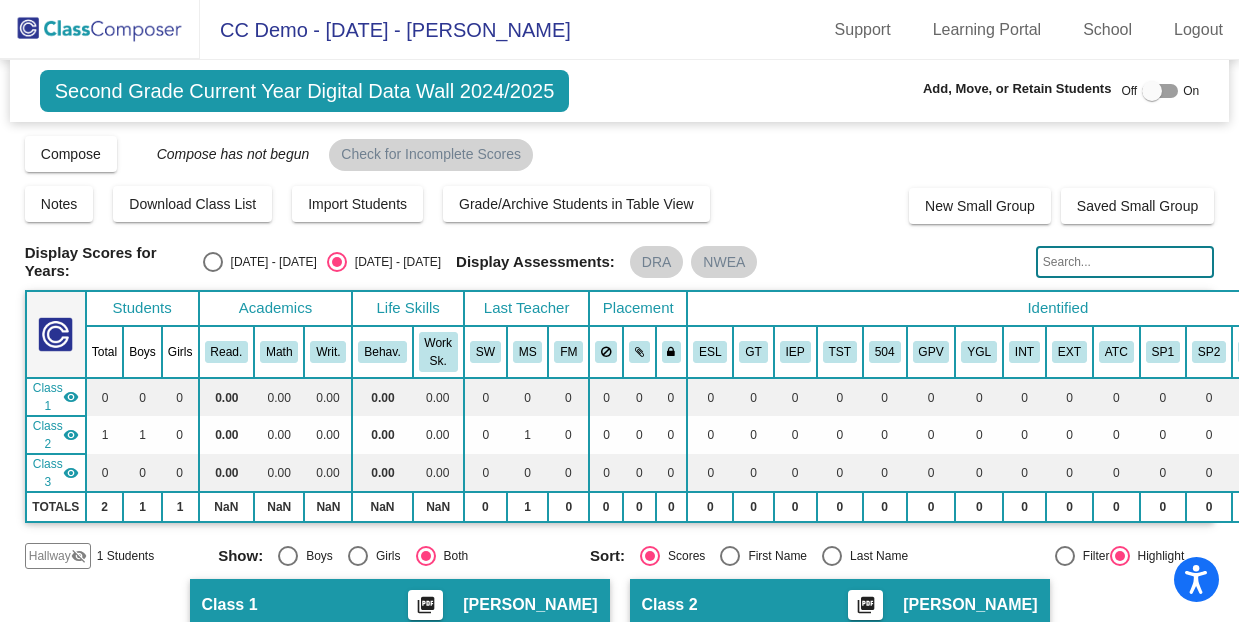 drag, startPoint x: 83, startPoint y: 150, endPoint x: 144, endPoint y: 148, distance: 61.03278 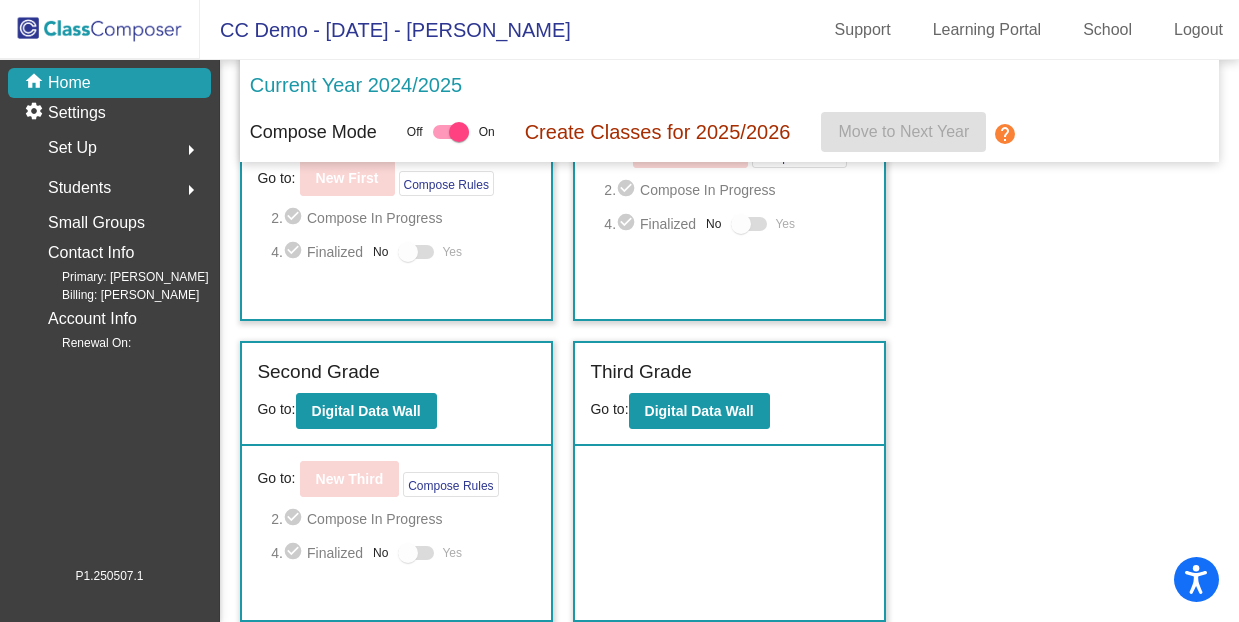scroll, scrollTop: 161, scrollLeft: 0, axis: vertical 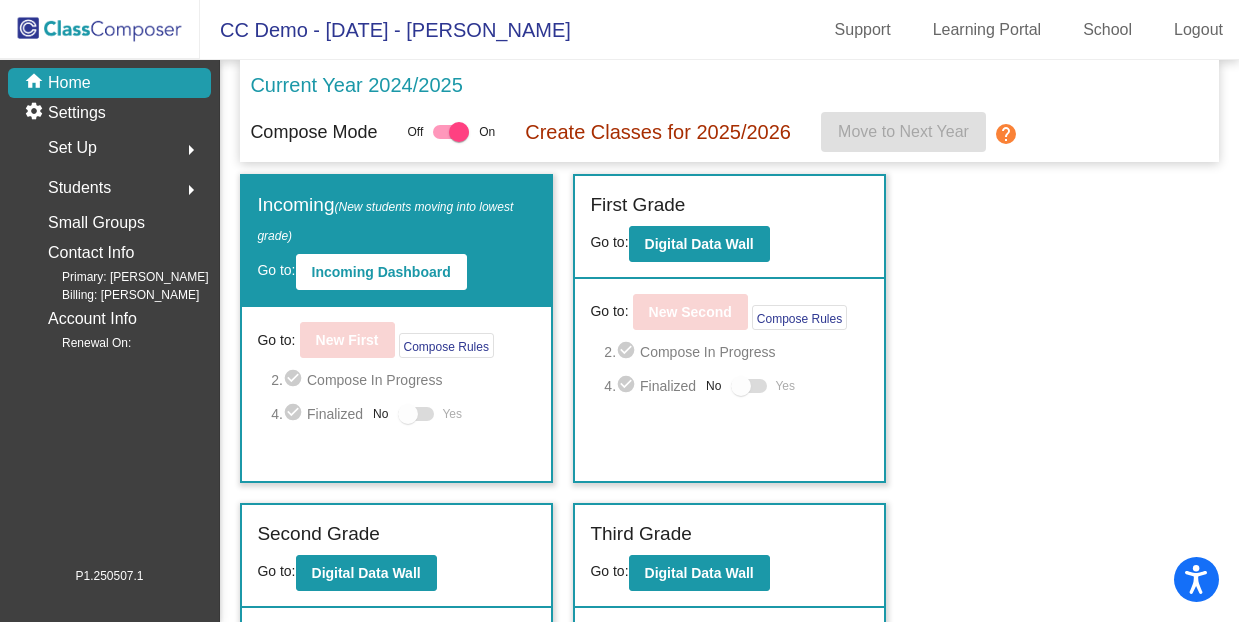 click on "Set Up  arrow_right" 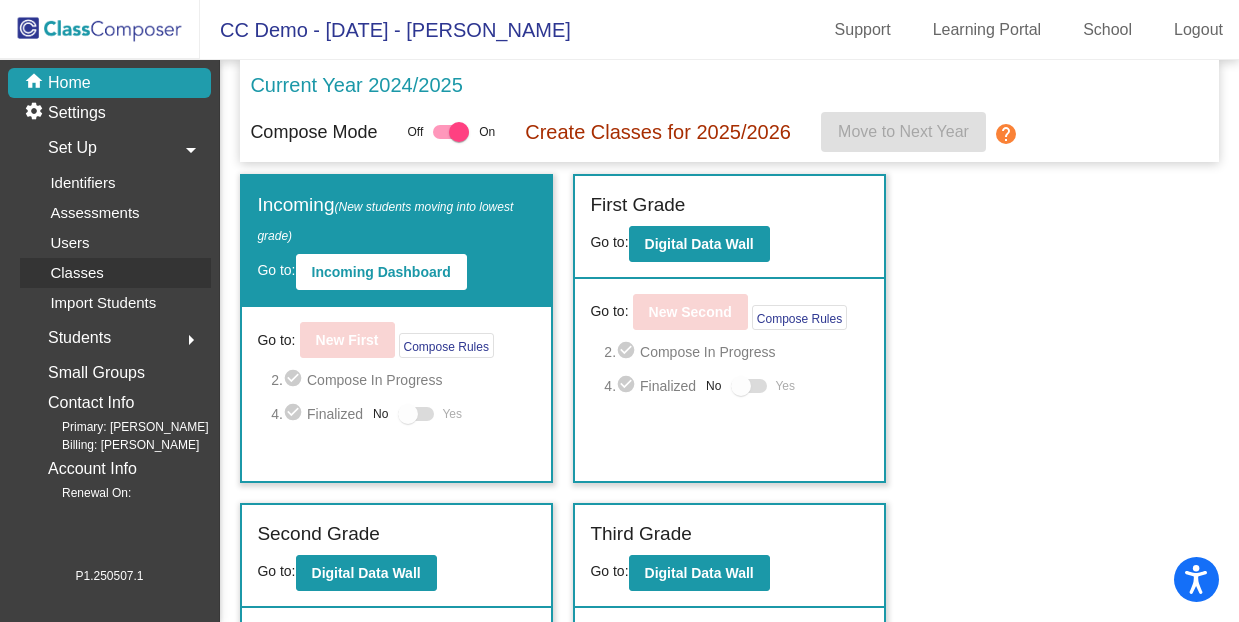 click on "Classes" 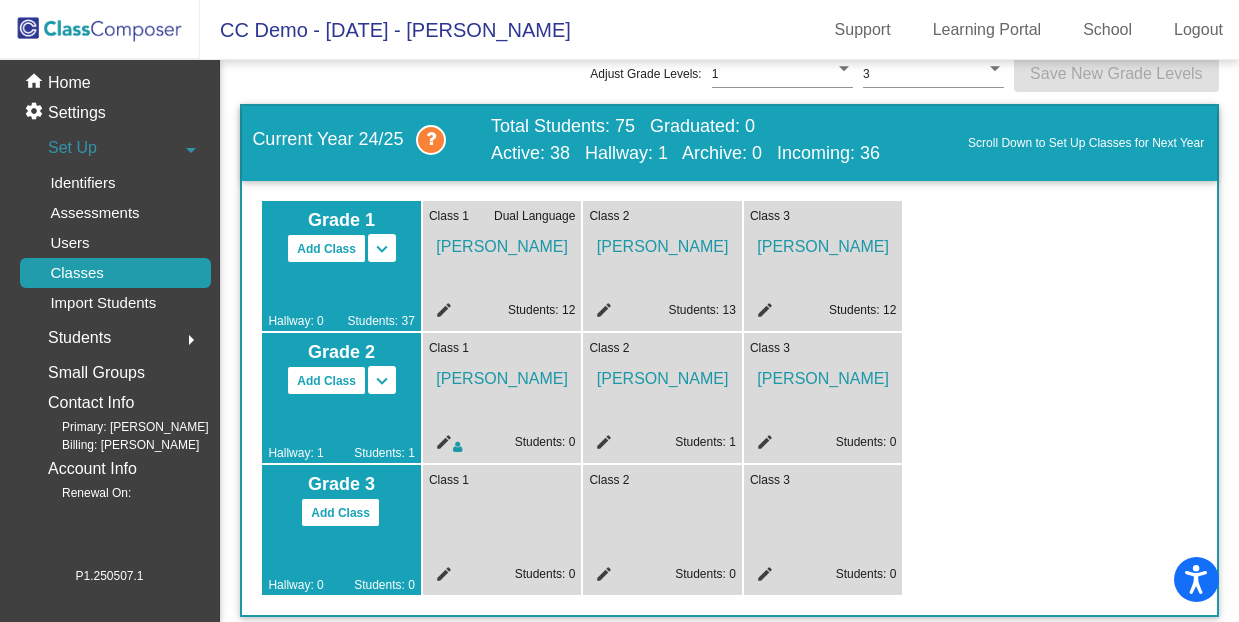 scroll, scrollTop: 98, scrollLeft: 0, axis: vertical 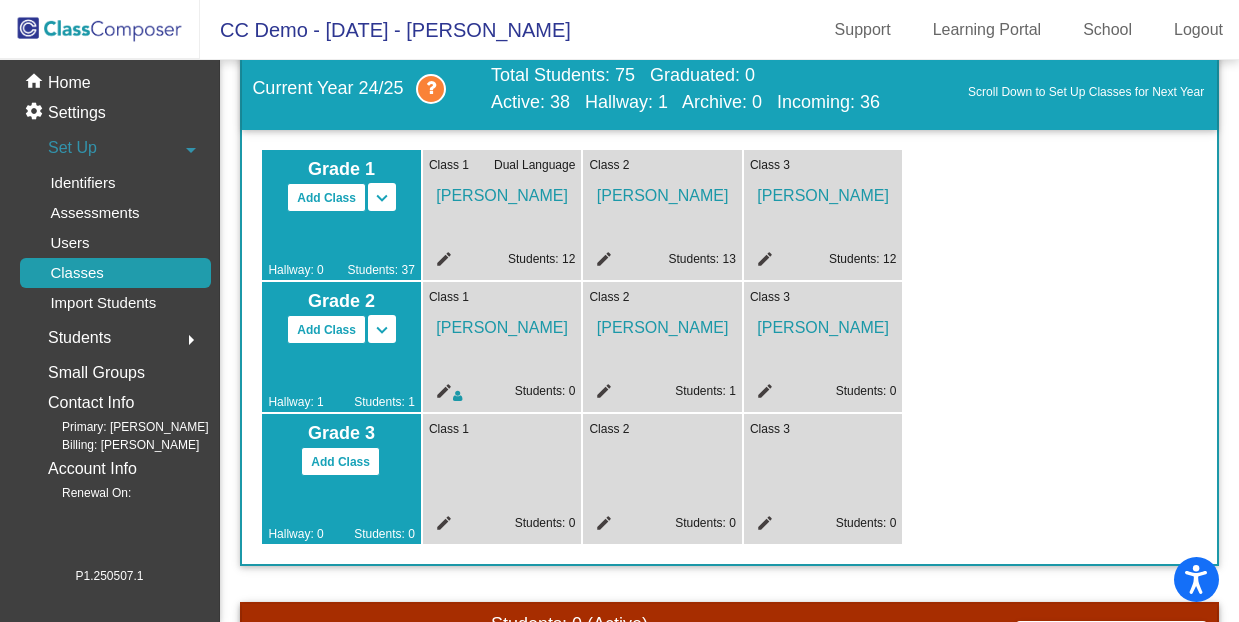 click on "Bill Williams" 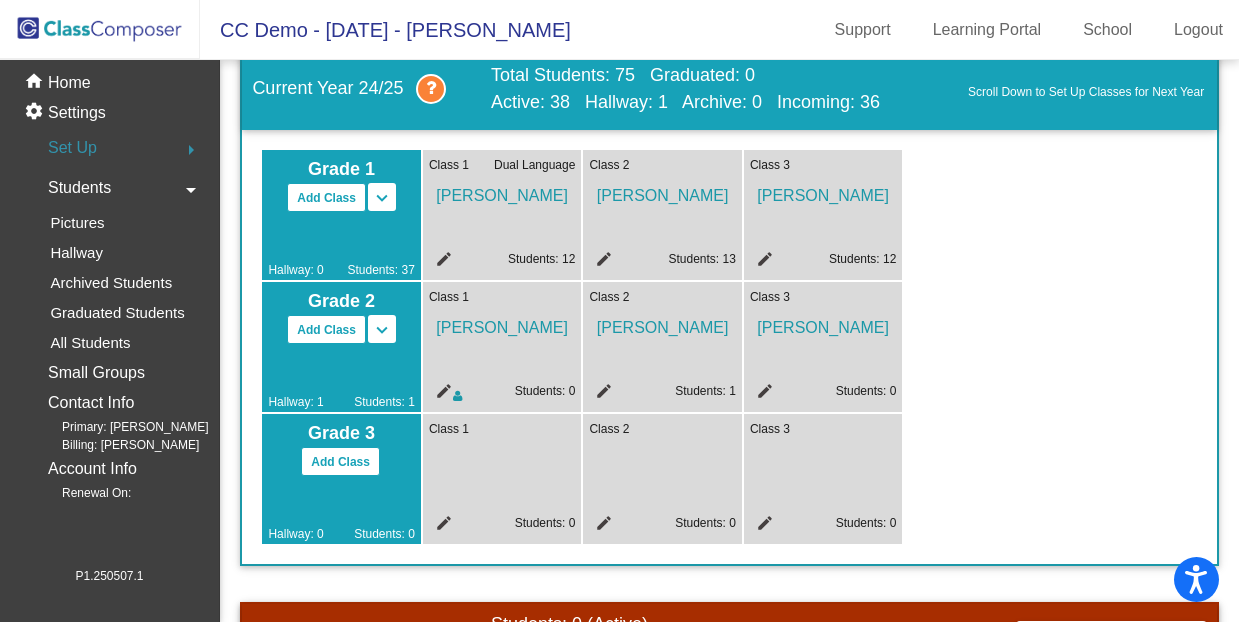 click on "Grade 1" 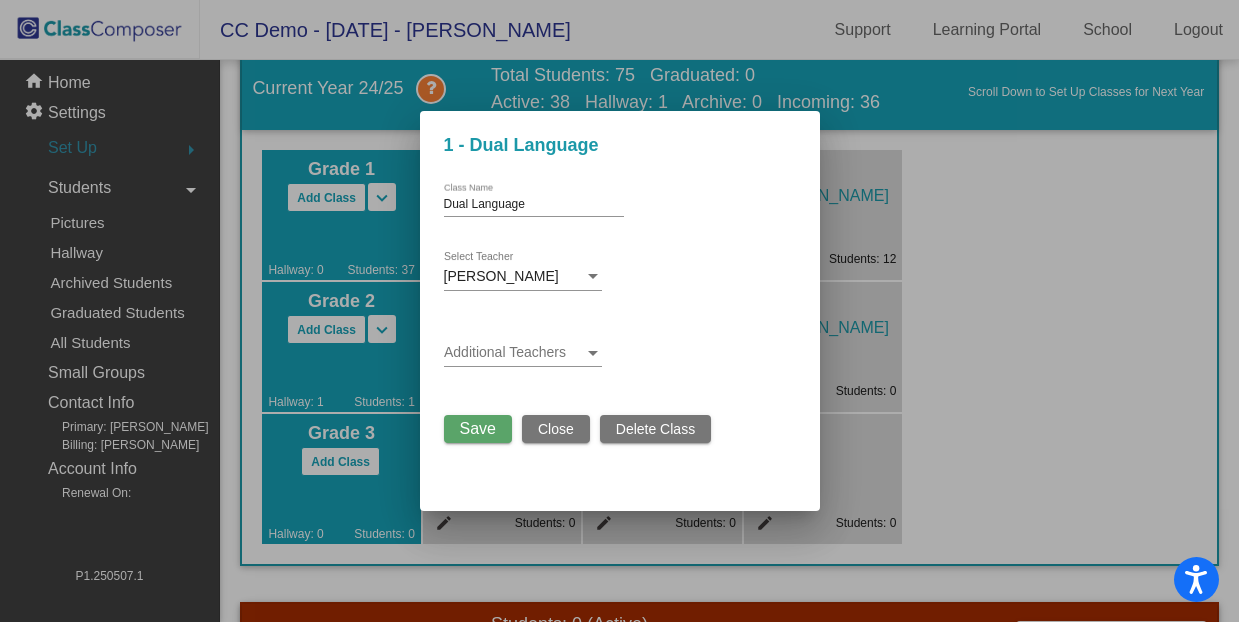 click on "Close" at bounding box center (556, 429) 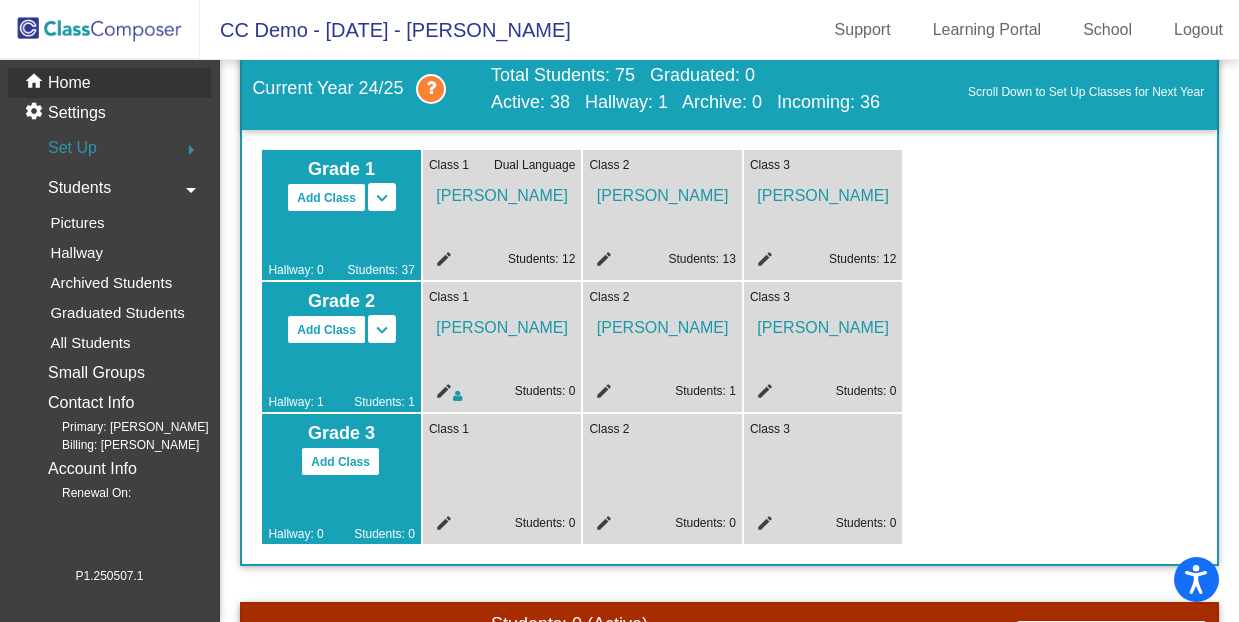 click on "Home" 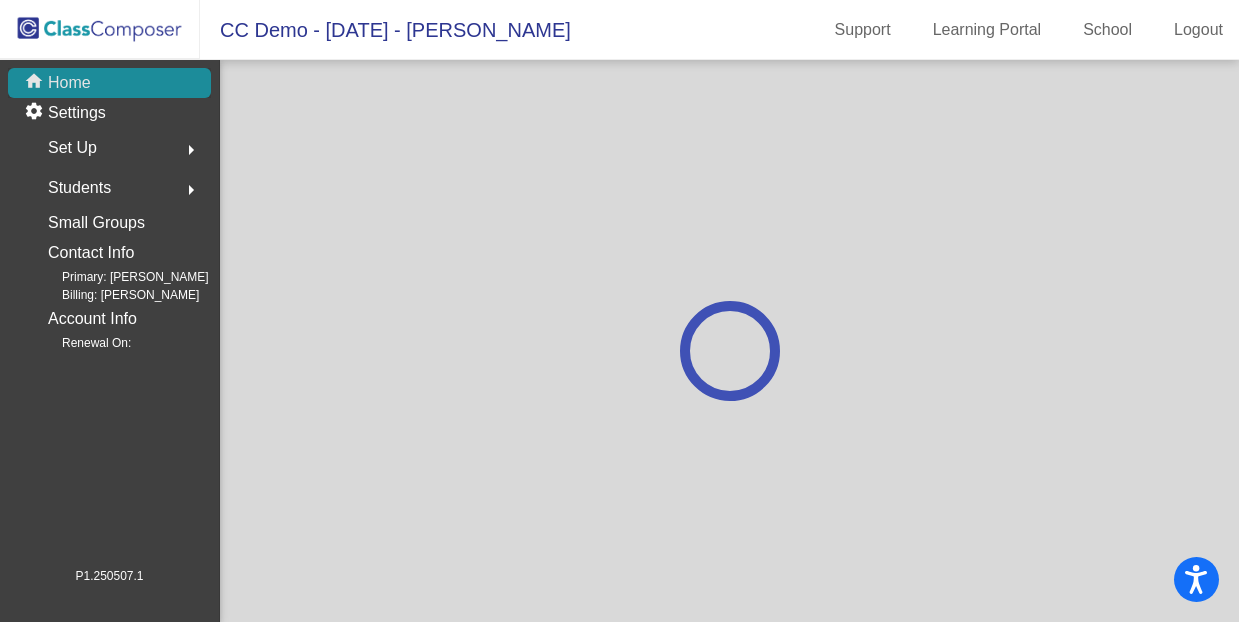 scroll, scrollTop: 0, scrollLeft: 0, axis: both 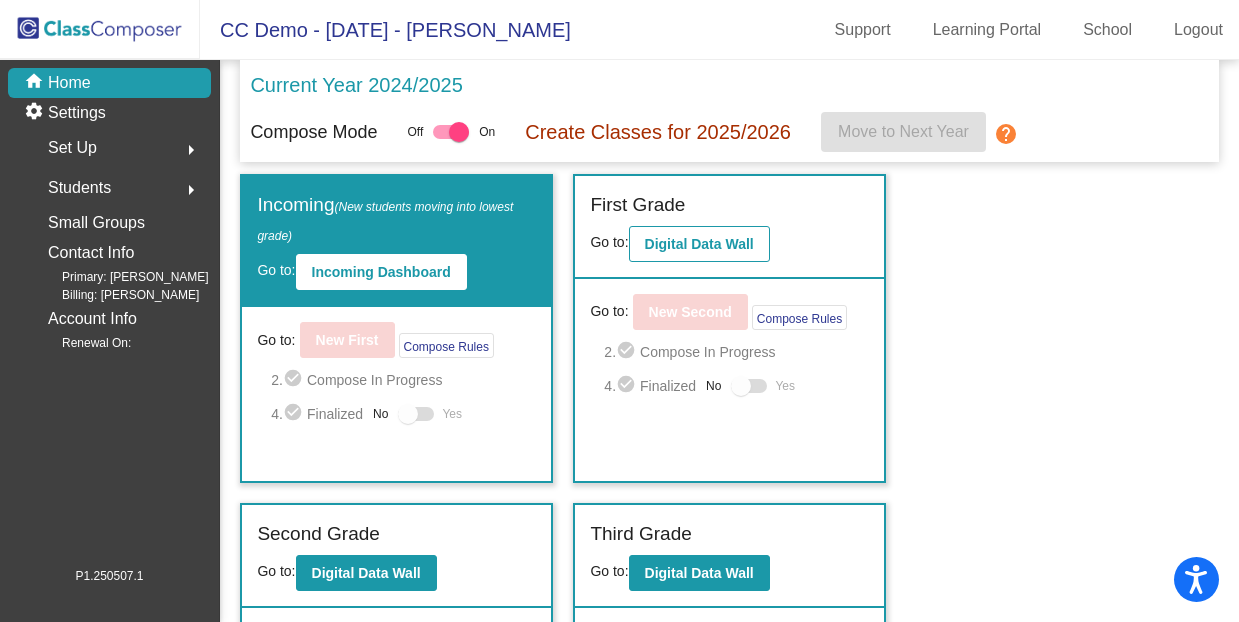 click on "Digital Data Wall" 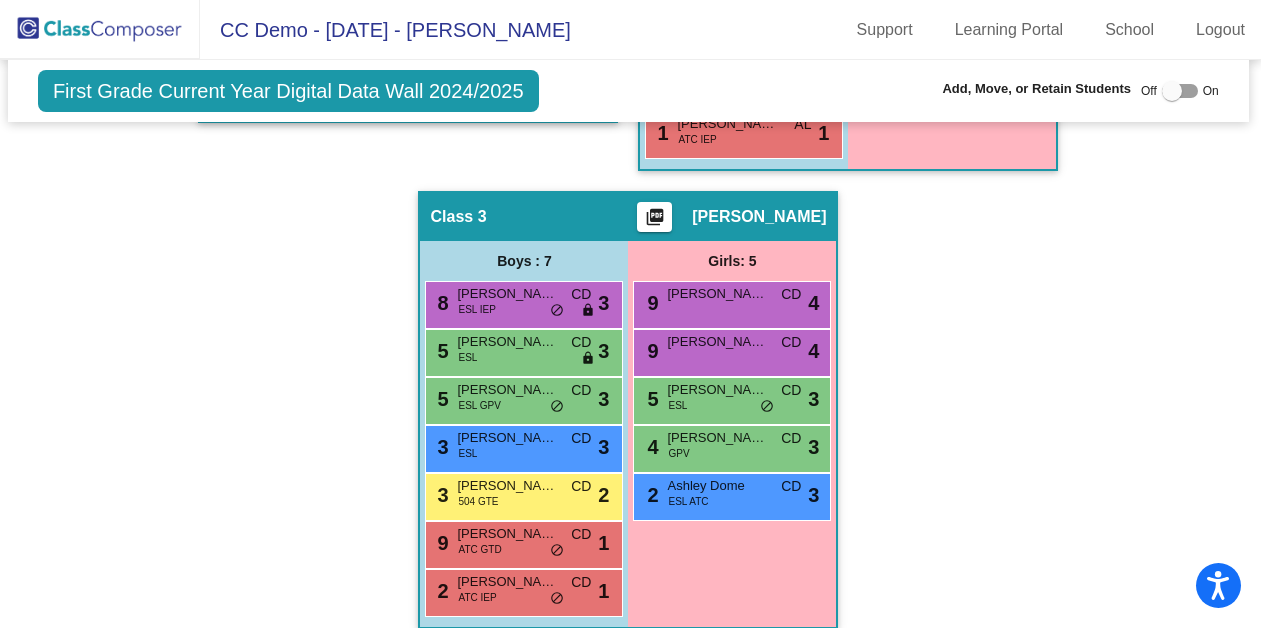 scroll, scrollTop: 849, scrollLeft: 2, axis: both 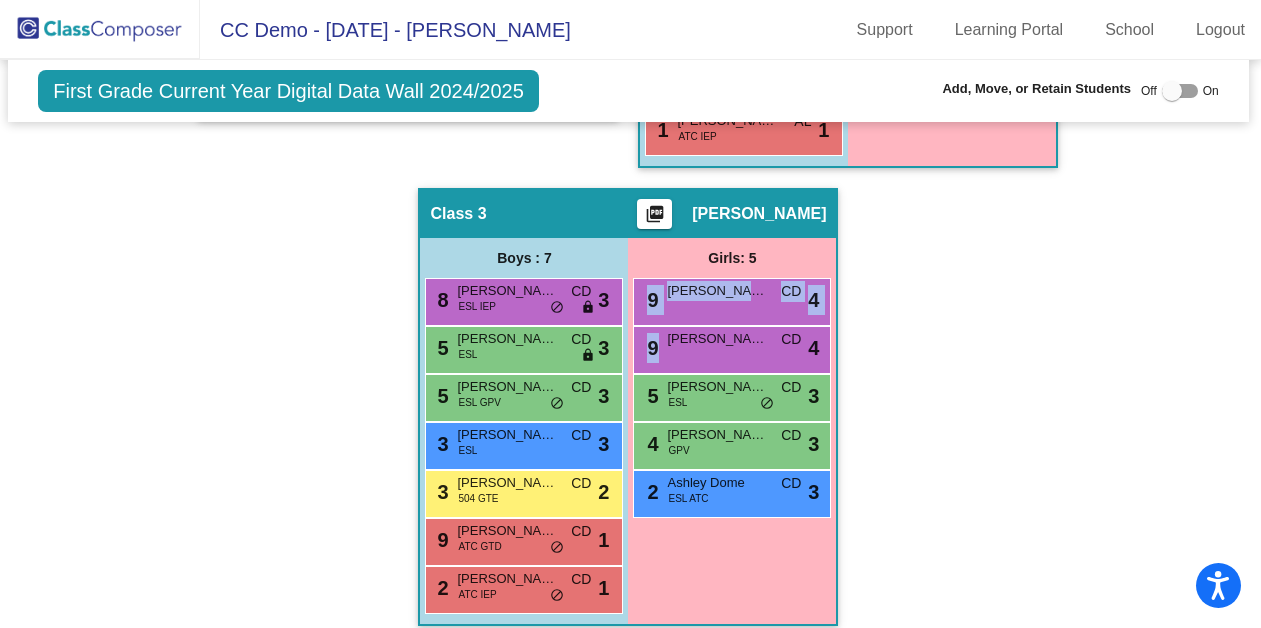 drag, startPoint x: 767, startPoint y: 343, endPoint x: 866, endPoint y: 264, distance: 126.65702 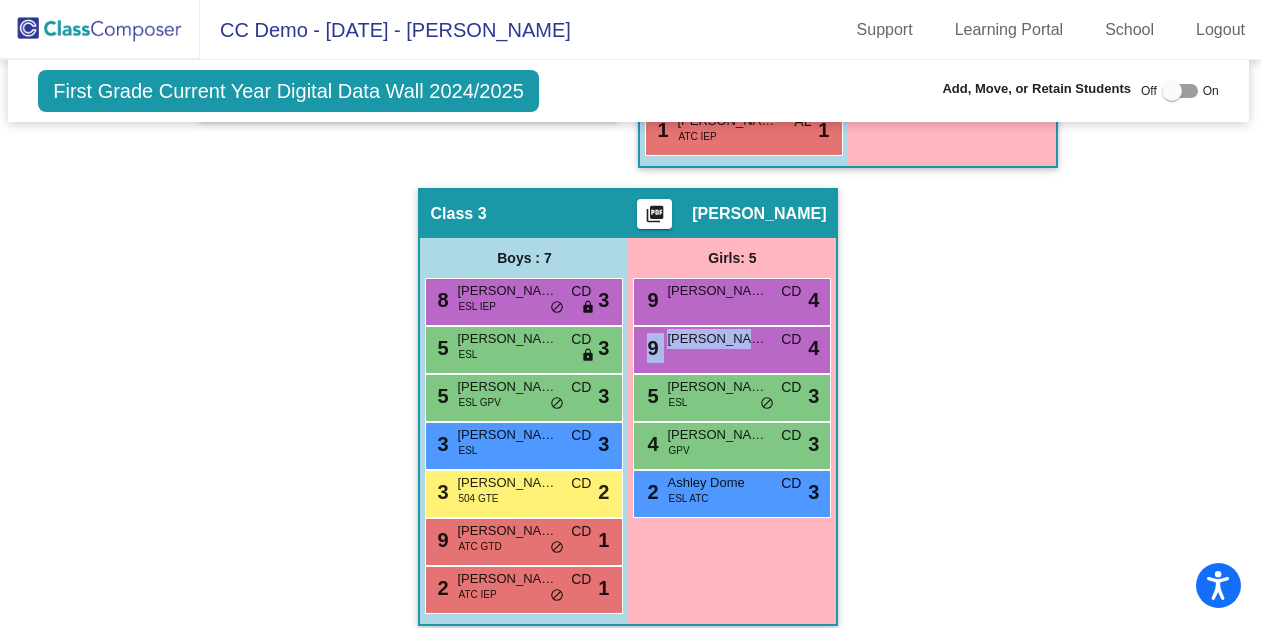 drag, startPoint x: 734, startPoint y: 341, endPoint x: 858, endPoint y: 323, distance: 125.299644 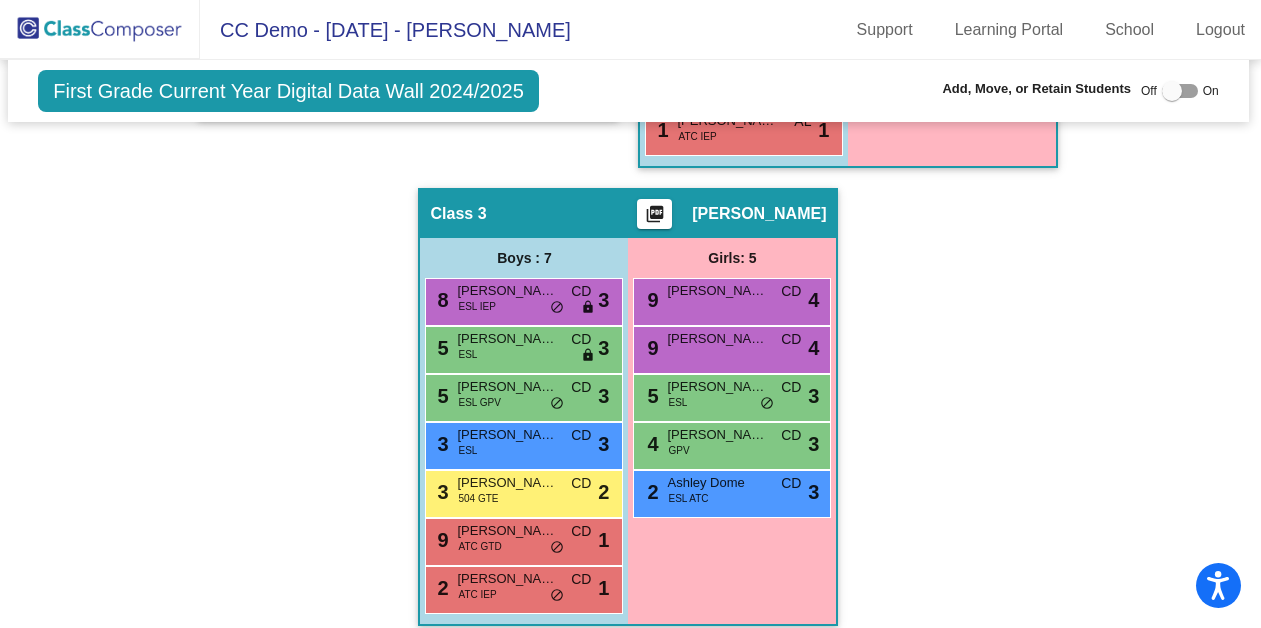 click on "Hallway   - Hallway Class  picture_as_pdf  Add Student  First Name Last Name Student Id  (Recommended)   Boy   Girl   Non Binary Add Close  Boys : 0    No Students   Girls: 0   No Students   Class 1   - Dual Language  picture_as_pdf Bill Williams  Add Student  First Name Last Name Student Id  (Recommended)   Boy   Girl   Non Binary Add Close  Boys : 6  7 John Johnson INT BW lock do_not_disturb_alt 3 6 George Williams ATC BW lock do_not_disturb_alt 3 5 Peter Lorie GT ATC BW lock do_not_disturb_alt 3 5 Sammie Green ESL ATC BW lock do_not_disturb_alt 3 2 William Wallace IEP BW lock do_not_disturb_alt 3 5 Joe Sharp YGL IEP GTD BW lock do_not_disturb_alt 2 Girls: 6 8 Cindy Snyder BW lock do_not_disturb_alt 4 5 Susan Sontag BW lock do_not_disturb_alt 4 5 Francine Smith IEP GPV ESL BW lock do_not_disturb_alt 3 3 Amy Meyers GPV GTE BW lock do_not_disturb_alt 3 3 Alice Vozel ESL BW lock do_not_disturb_alt 3 3 Mary Smith IEP BW lock do_not_disturb_alt 2 Class 2    picture_as_pdf Amy Lopez  Add Student  First Name" 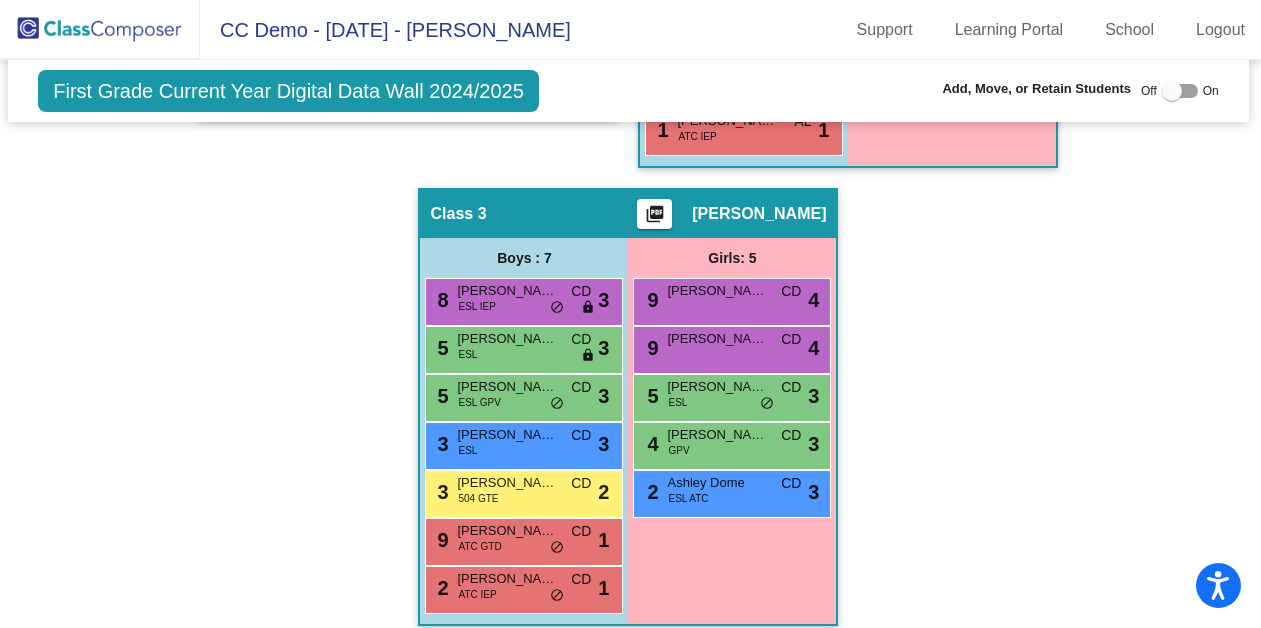 click at bounding box center [1172, 91] 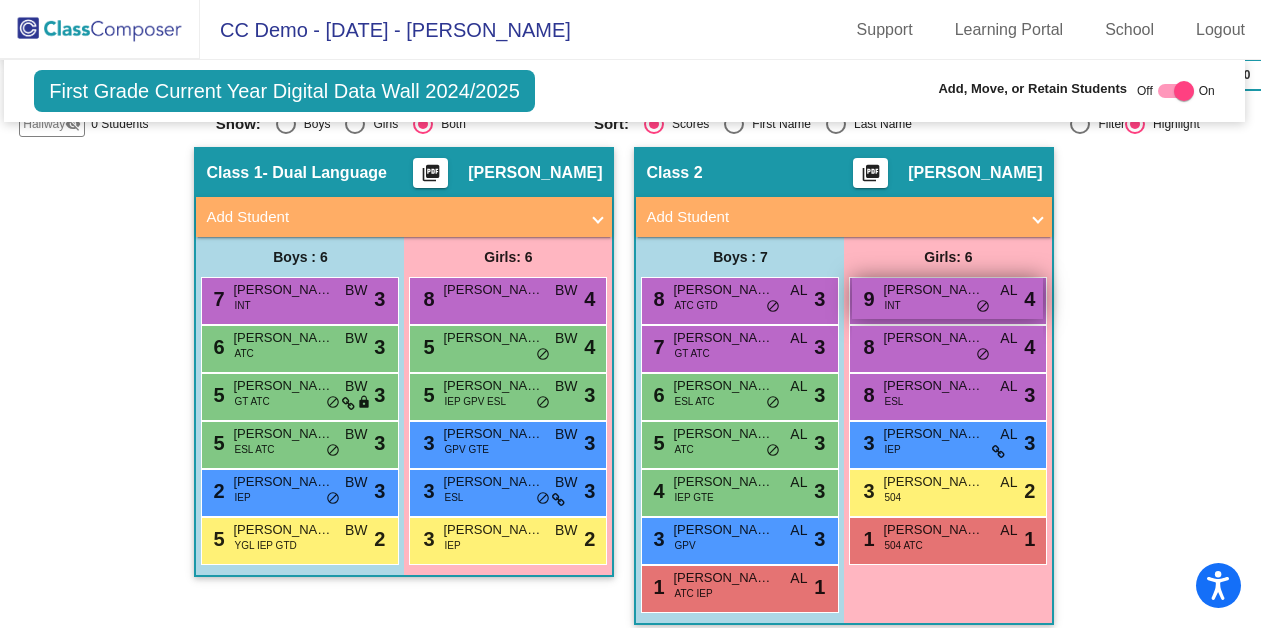scroll, scrollTop: 444, scrollLeft: 6, axis: both 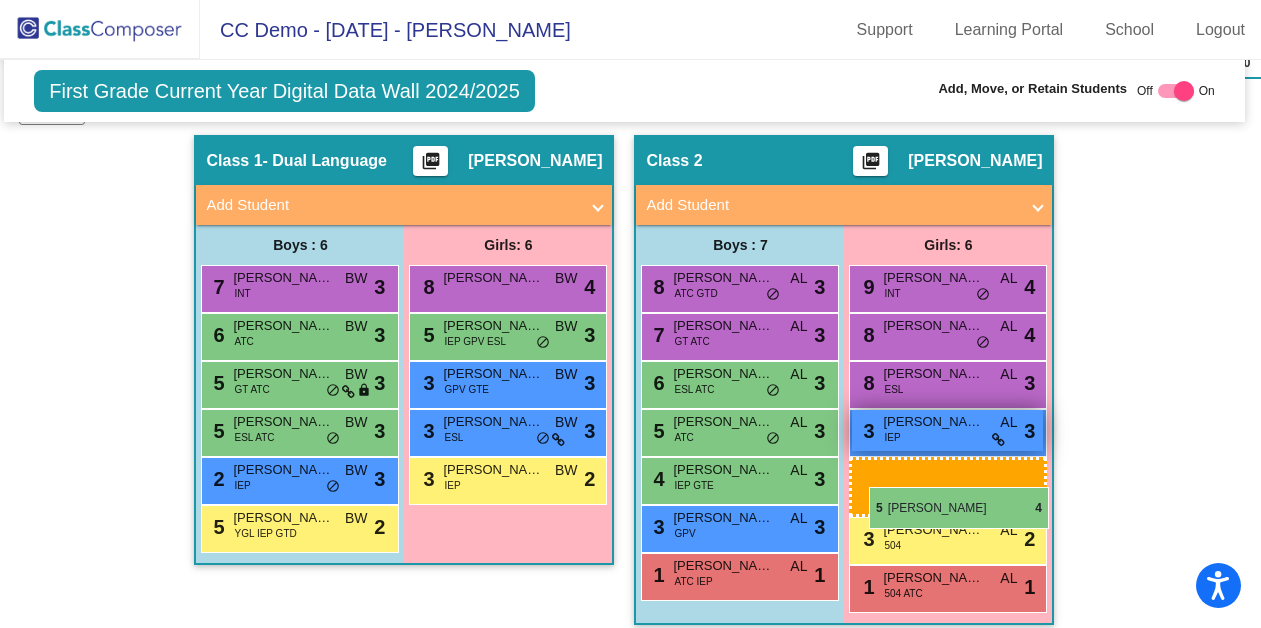 drag, startPoint x: 465, startPoint y: 332, endPoint x: 868, endPoint y: 485, distance: 431.06613 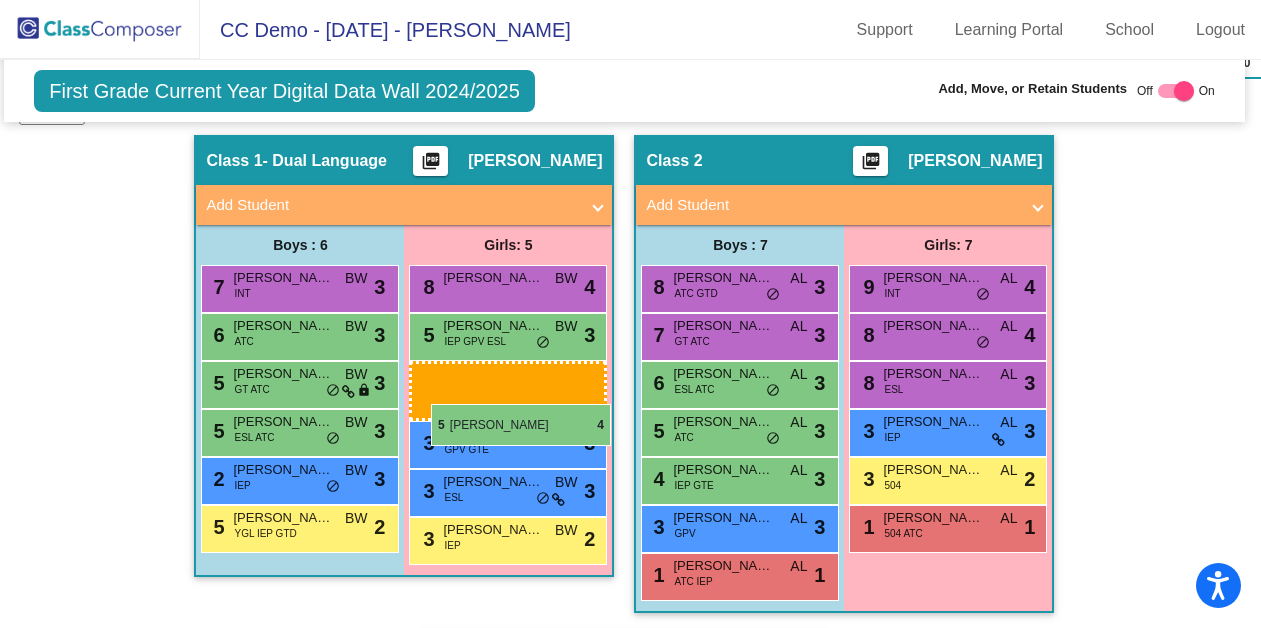 drag, startPoint x: 921, startPoint y: 437, endPoint x: 431, endPoint y: 405, distance: 491.0438 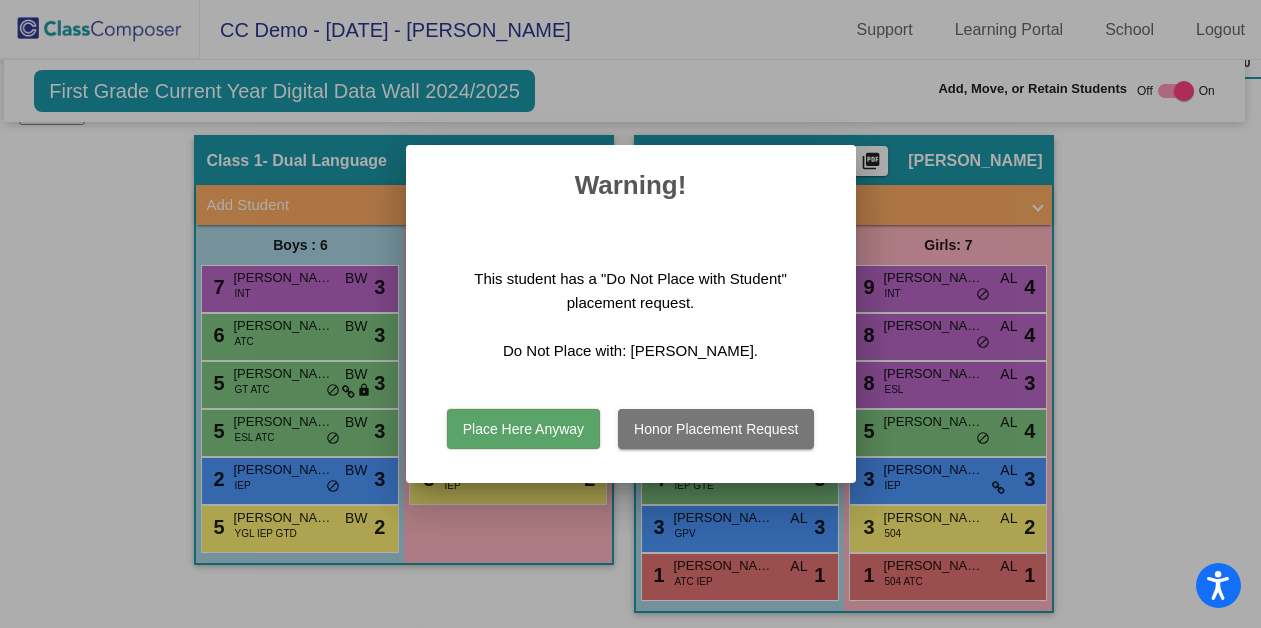 click on "Honor Placement Request" at bounding box center (716, 429) 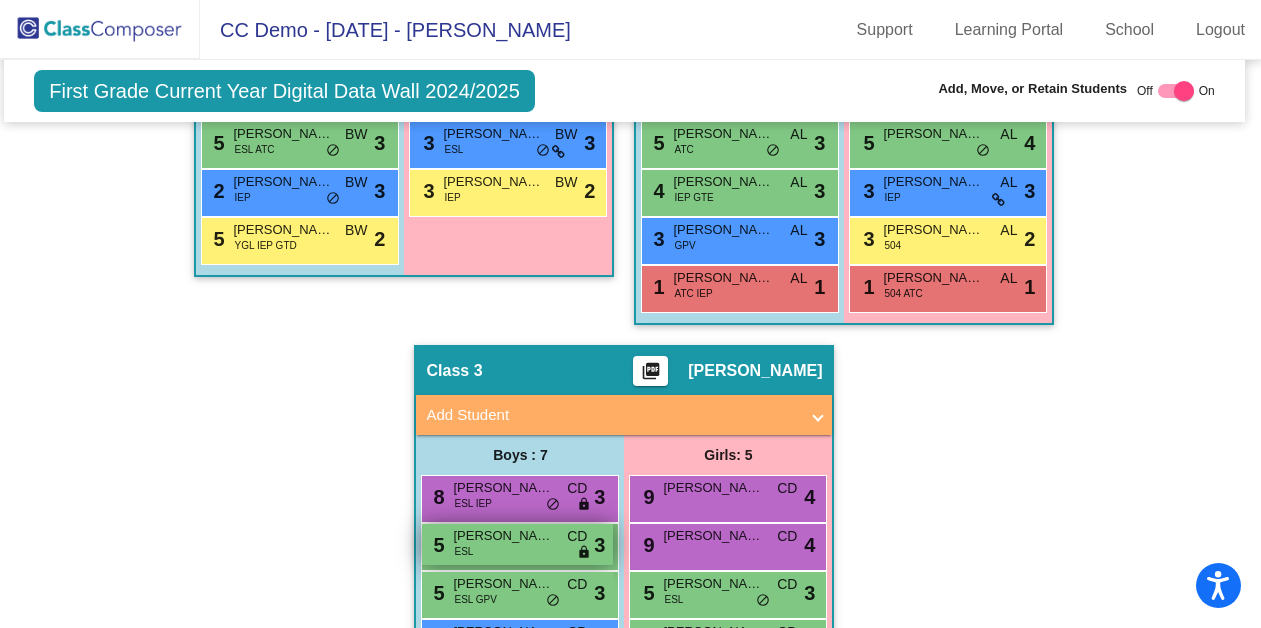 scroll, scrollTop: 728, scrollLeft: 7, axis: both 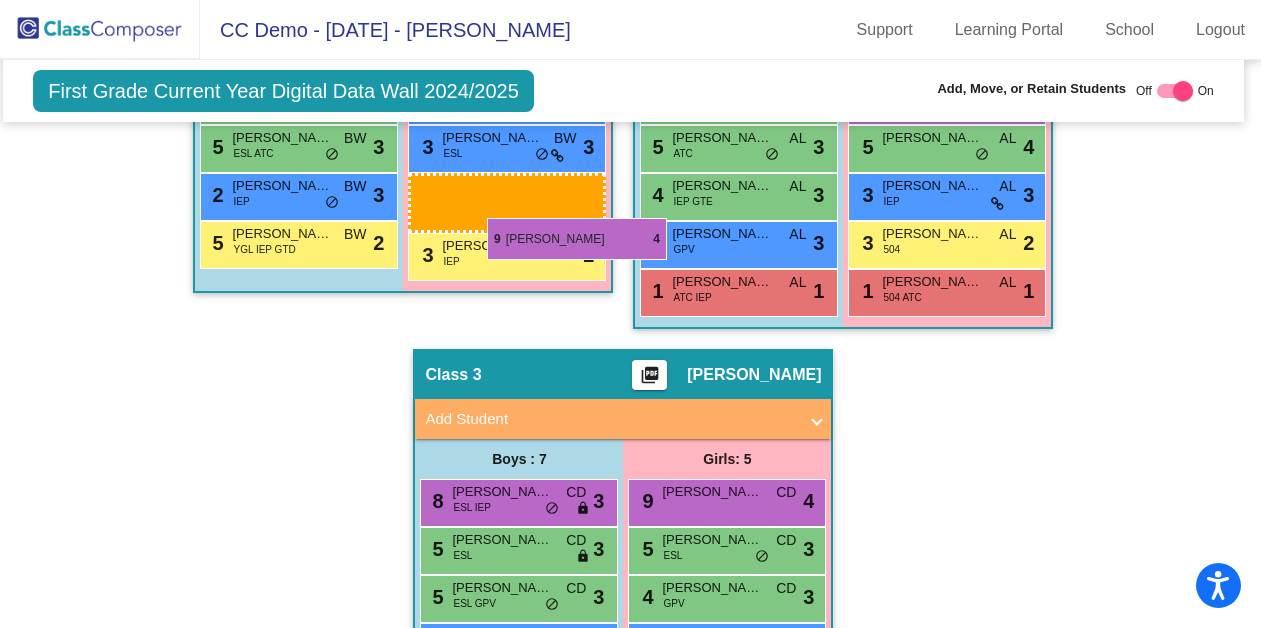 drag, startPoint x: 750, startPoint y: 504, endPoint x: 486, endPoint y: 210, distance: 395.1354 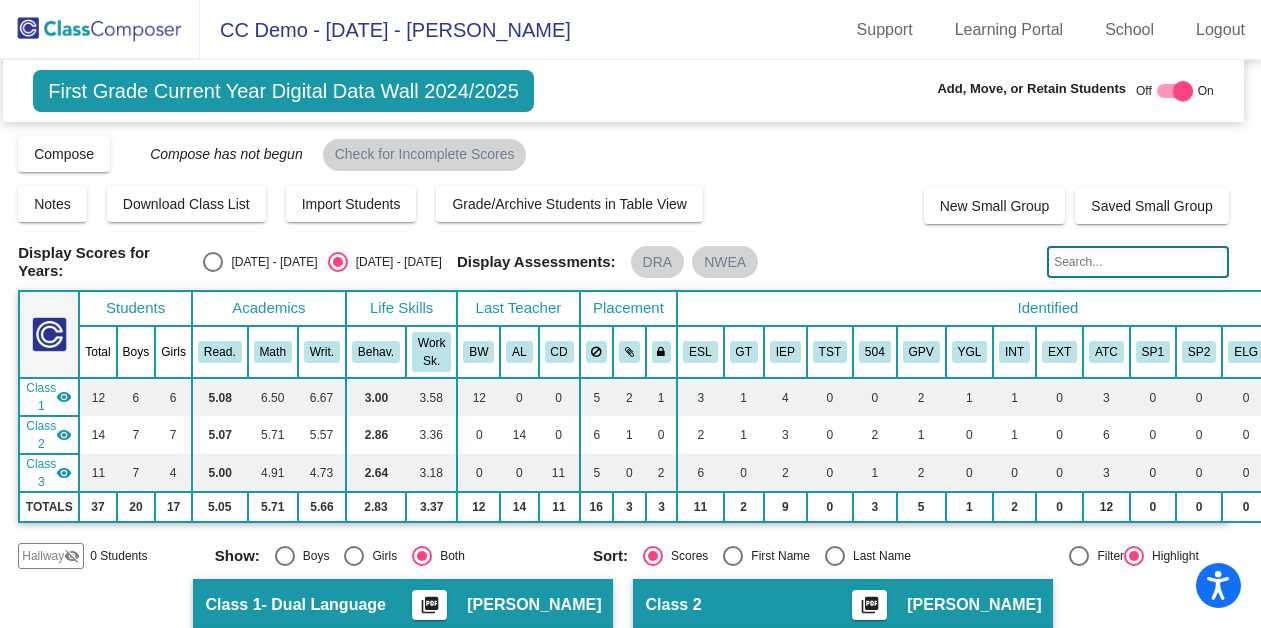 scroll, scrollTop: 0, scrollLeft: 7, axis: horizontal 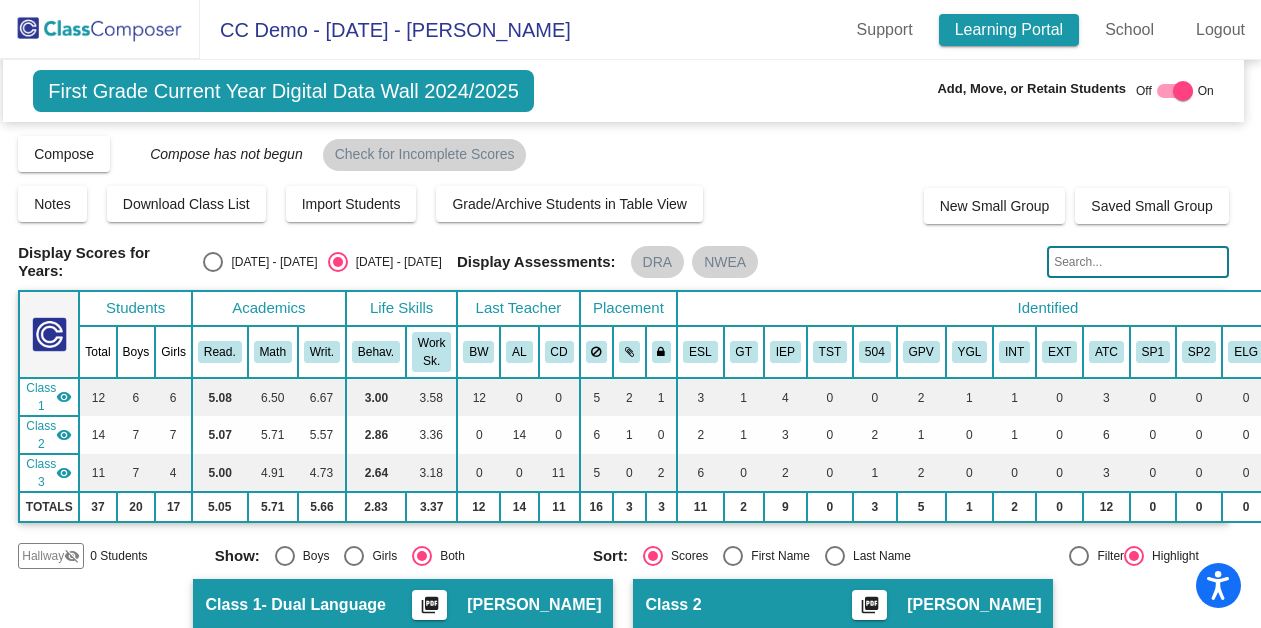 click on "Learning Portal" 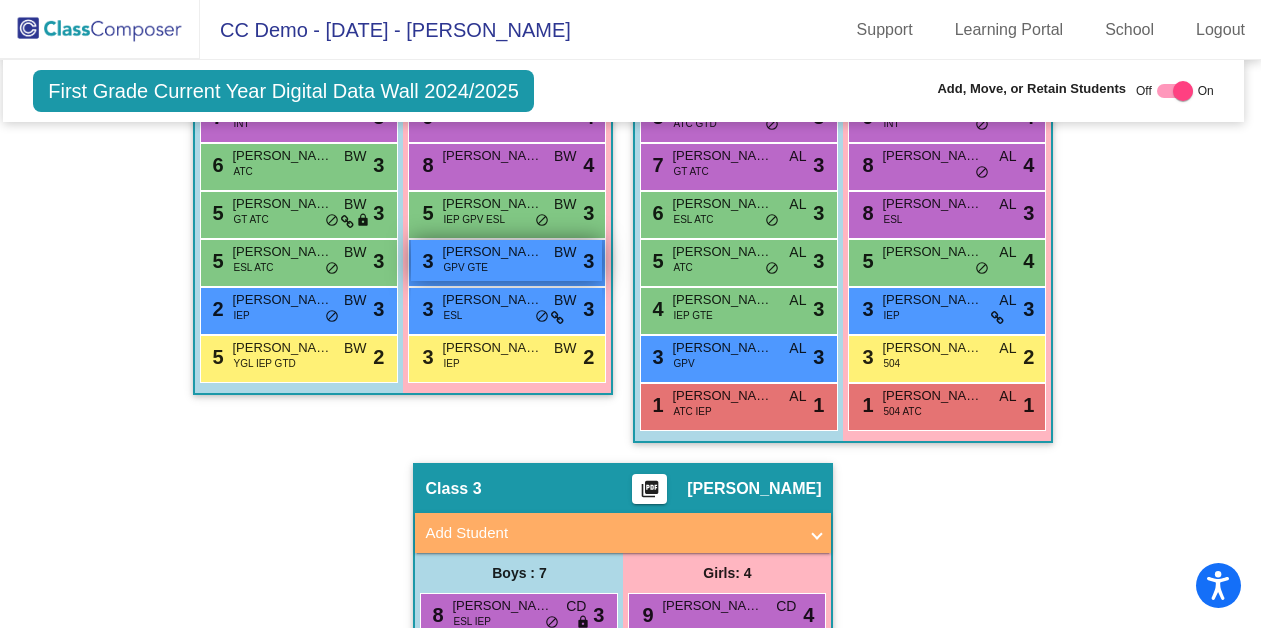 scroll, scrollTop: 630, scrollLeft: 7, axis: both 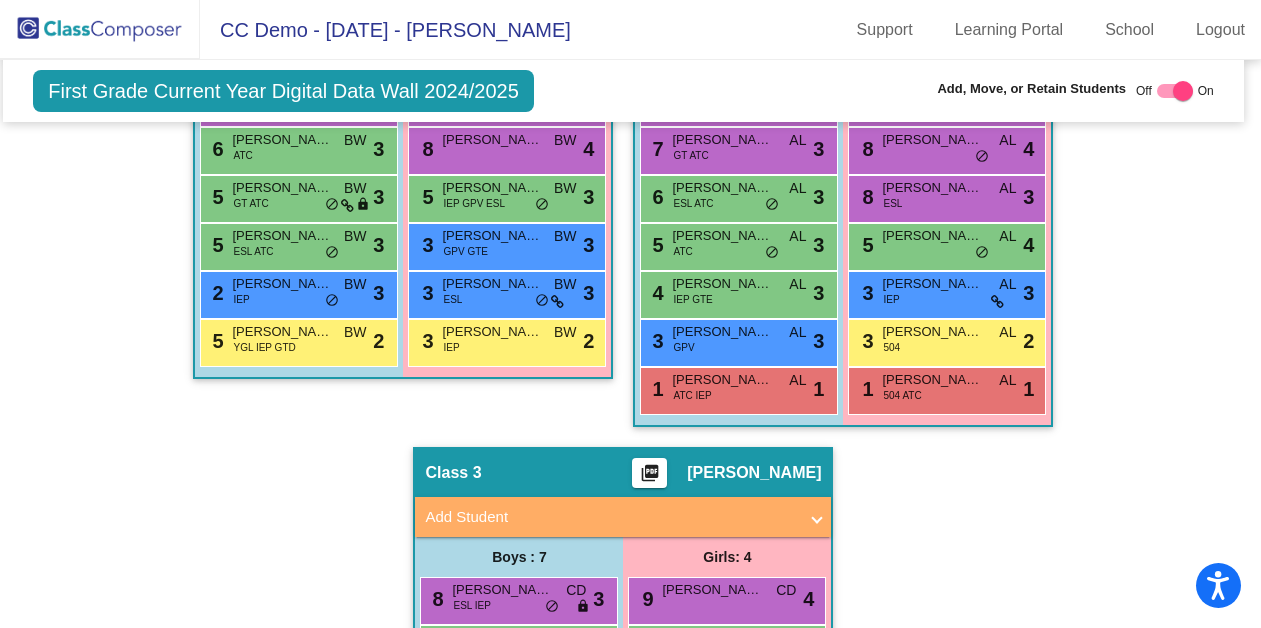 click 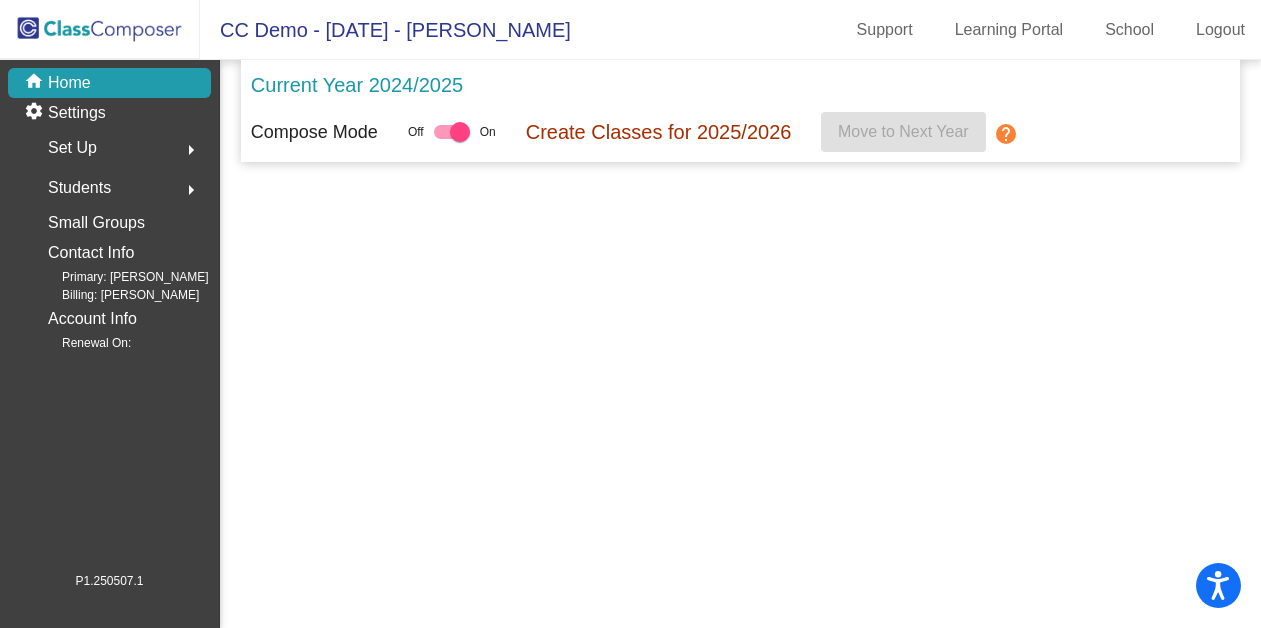scroll, scrollTop: 0, scrollLeft: 0, axis: both 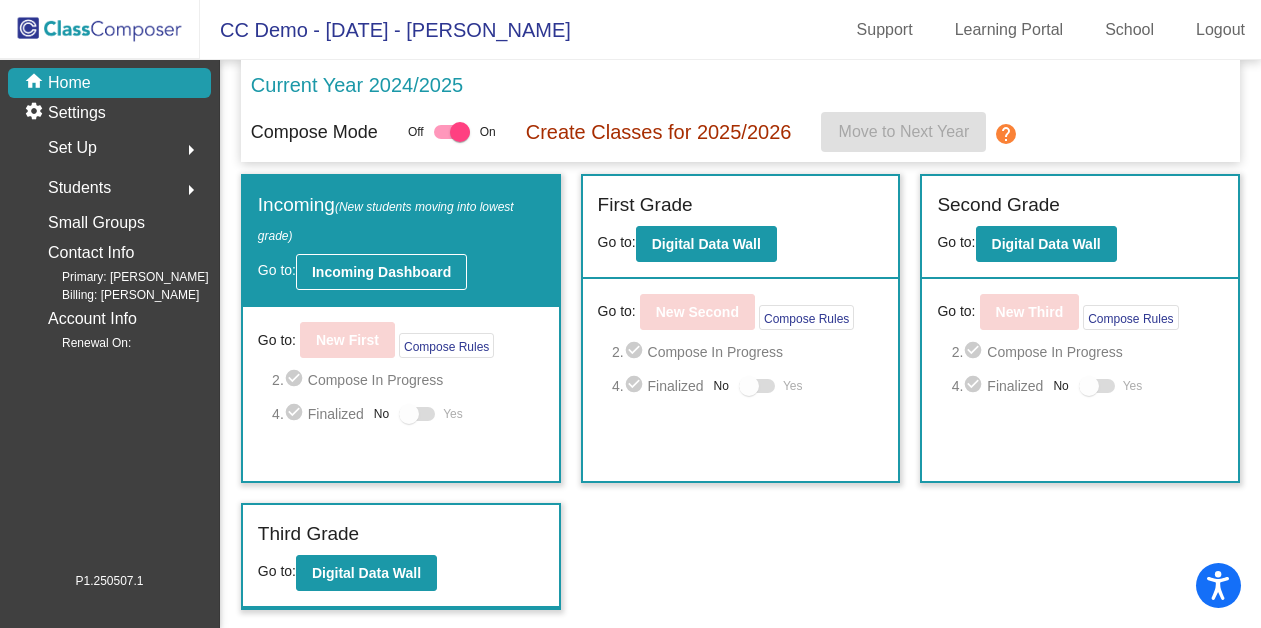 click on "Incoming Dashboard" 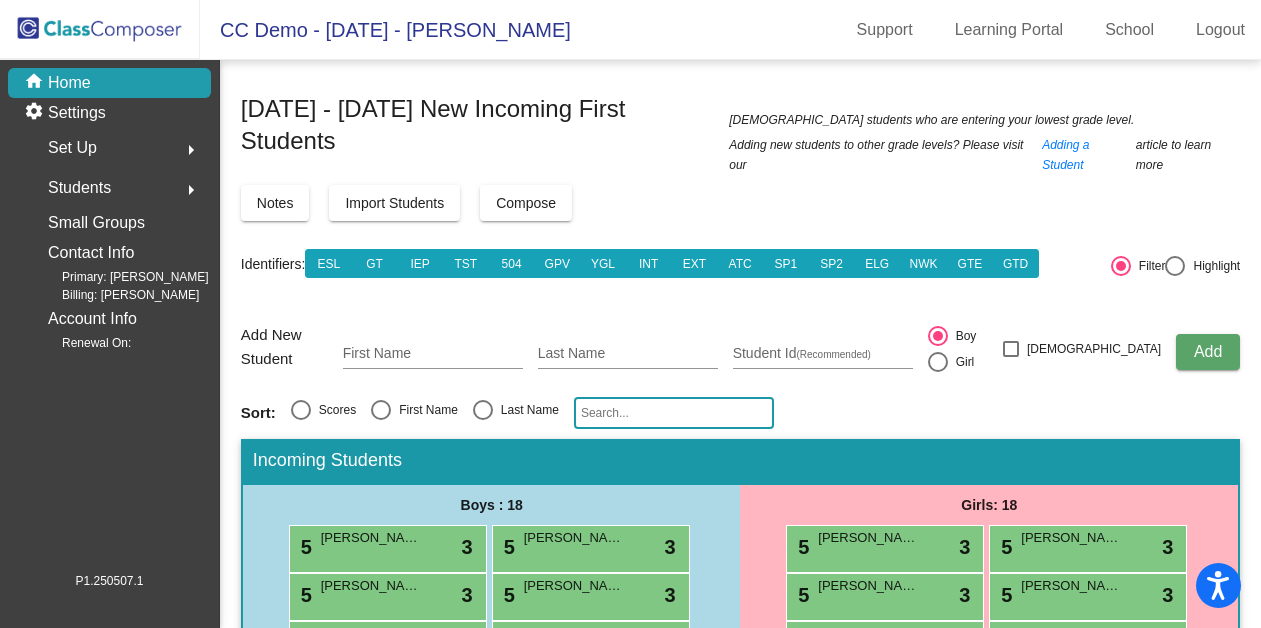 scroll, scrollTop: 0, scrollLeft: 0, axis: both 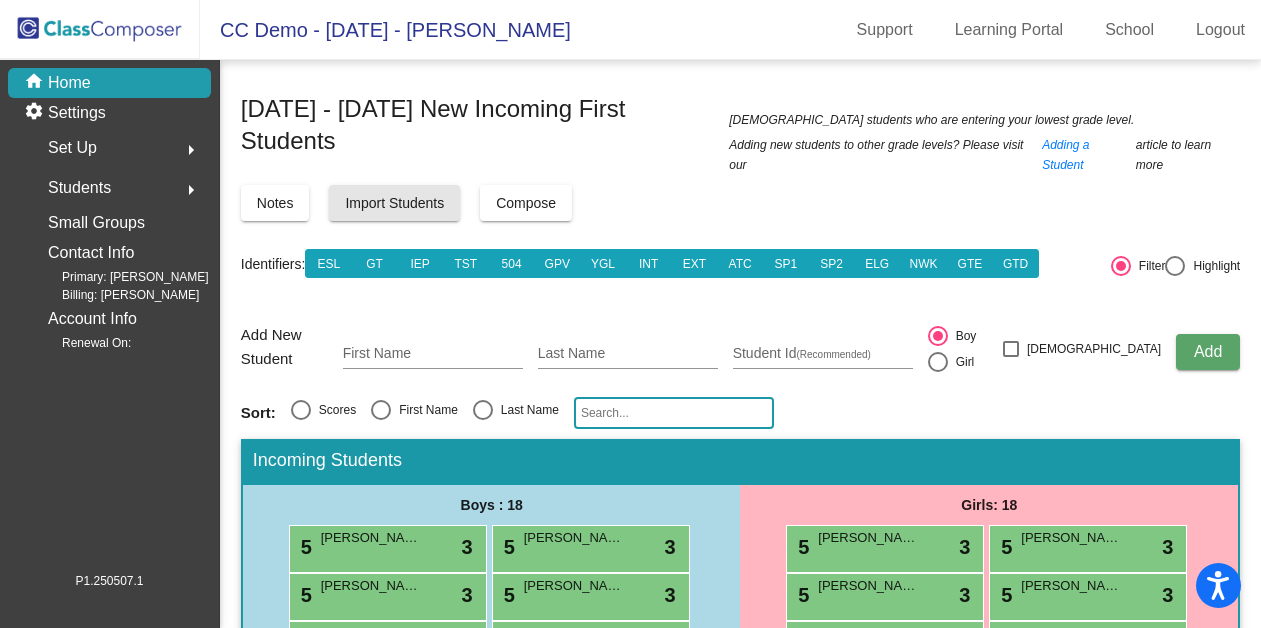 click on "Import Students" 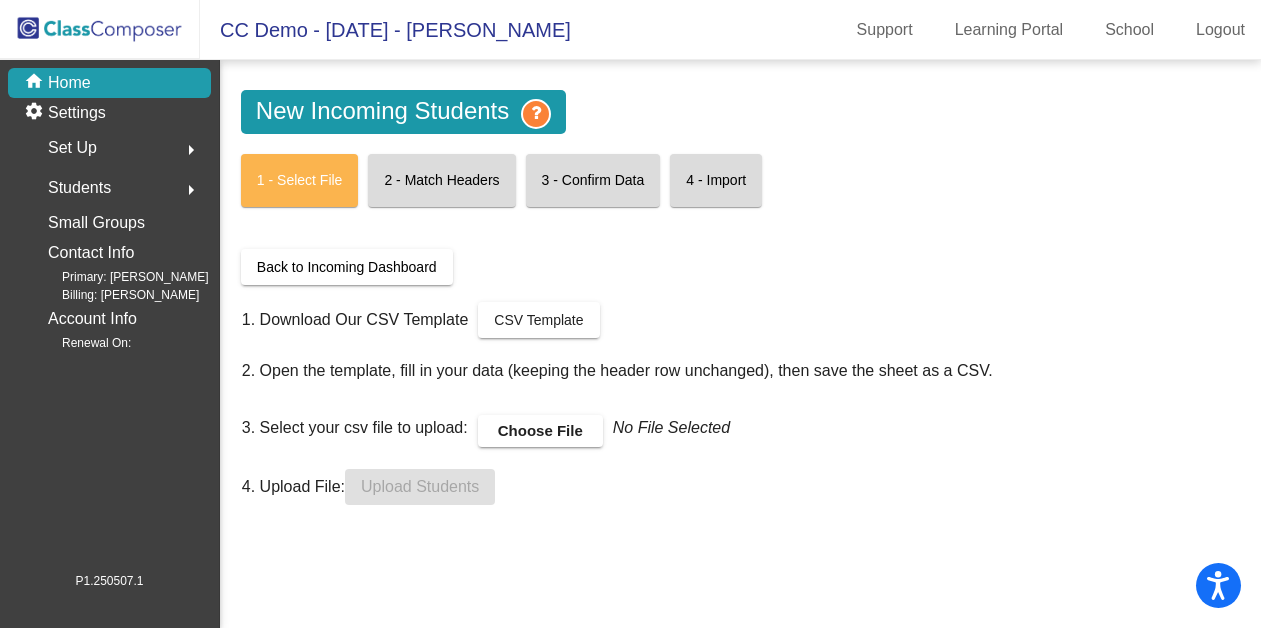 scroll, scrollTop: 0, scrollLeft: 0, axis: both 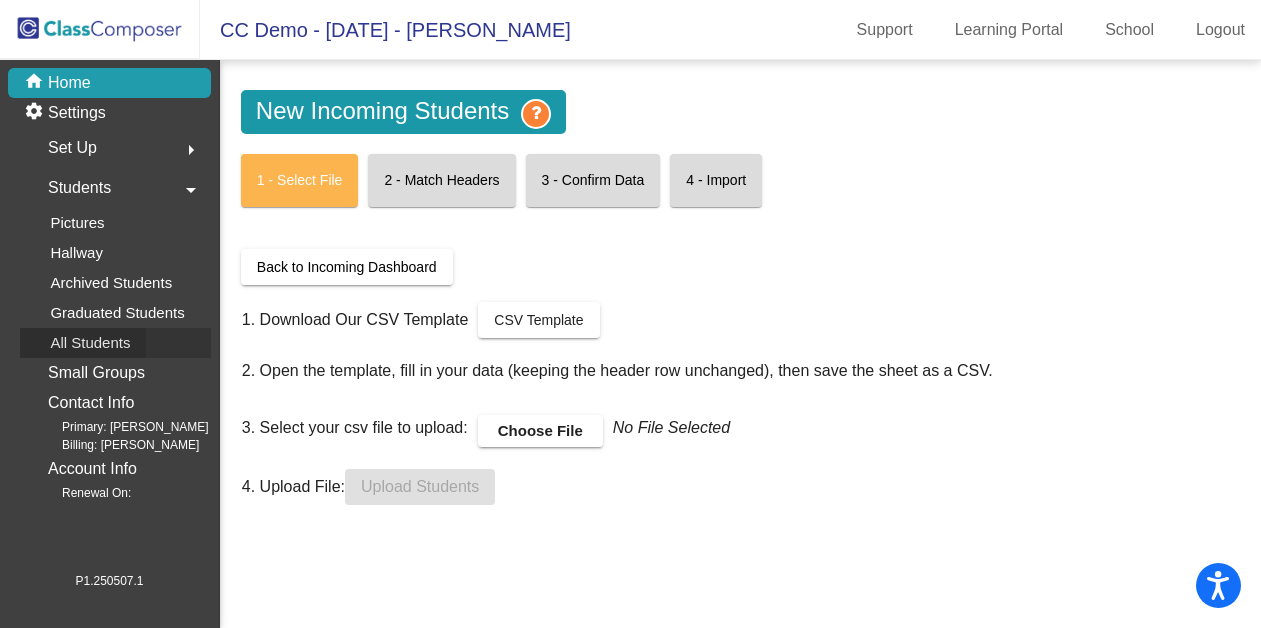 click on "All Students" 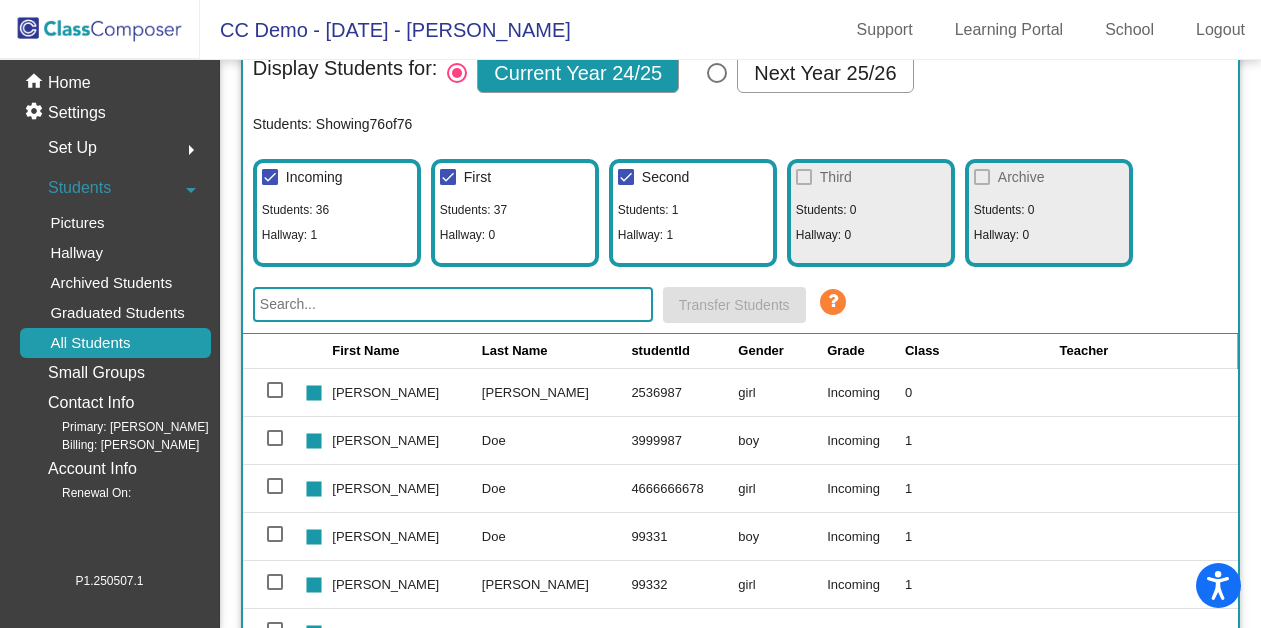 scroll, scrollTop: 117, scrollLeft: 0, axis: vertical 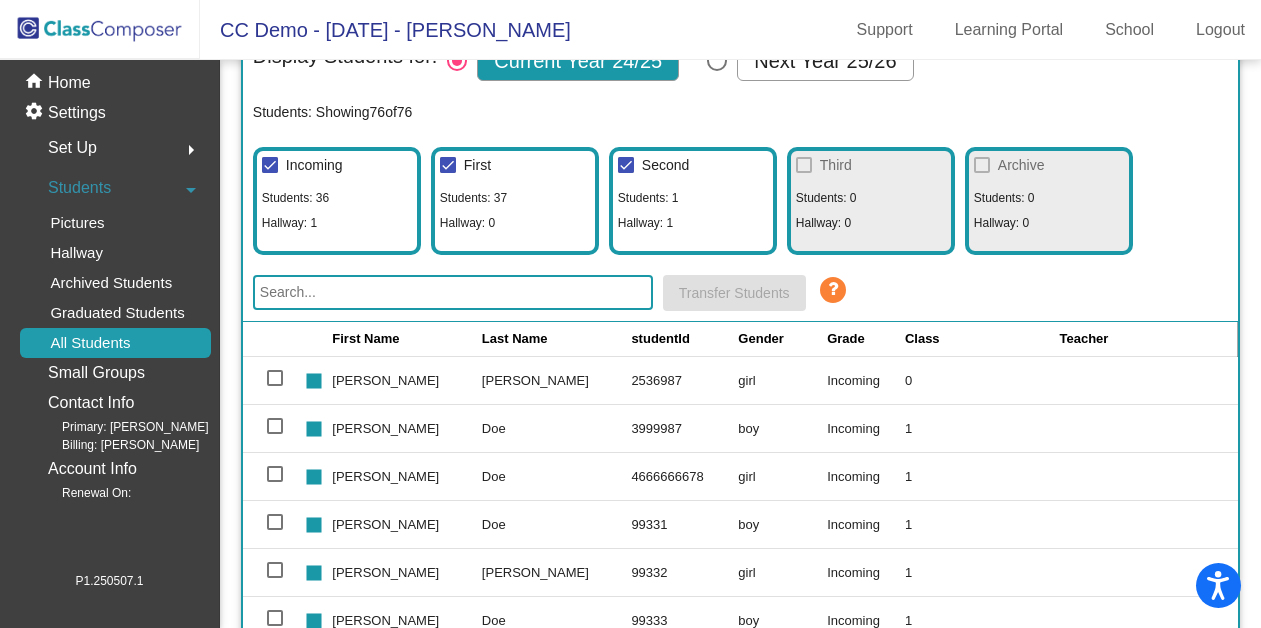 click on "Myers" 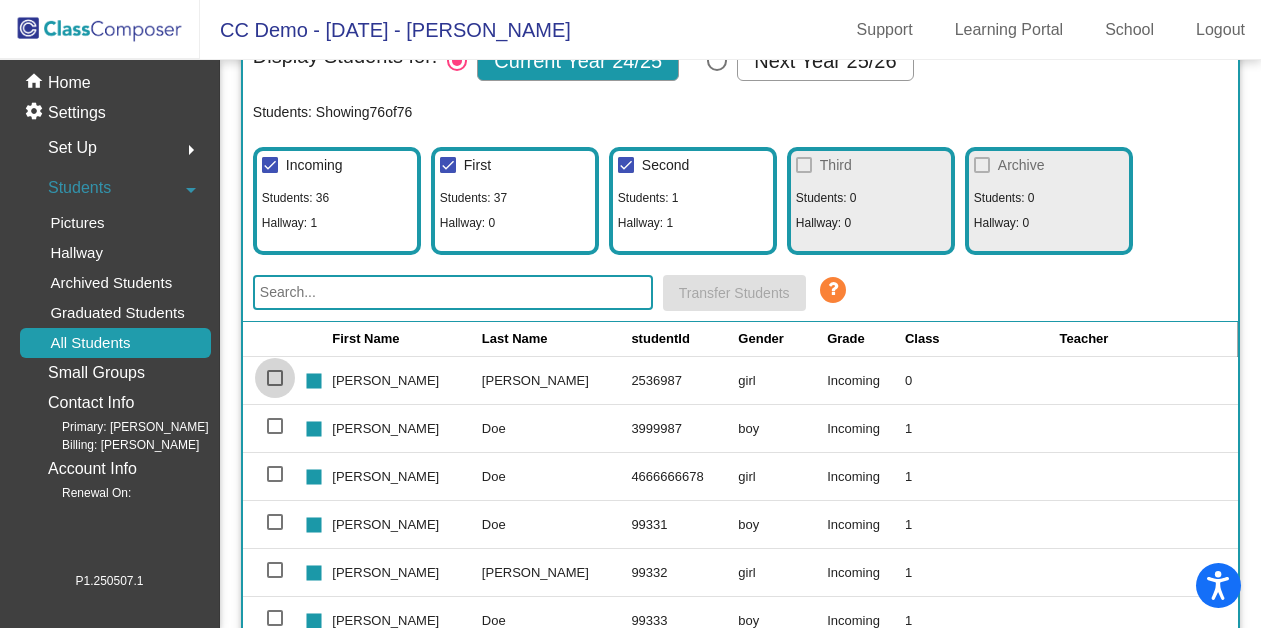 click at bounding box center [275, 378] 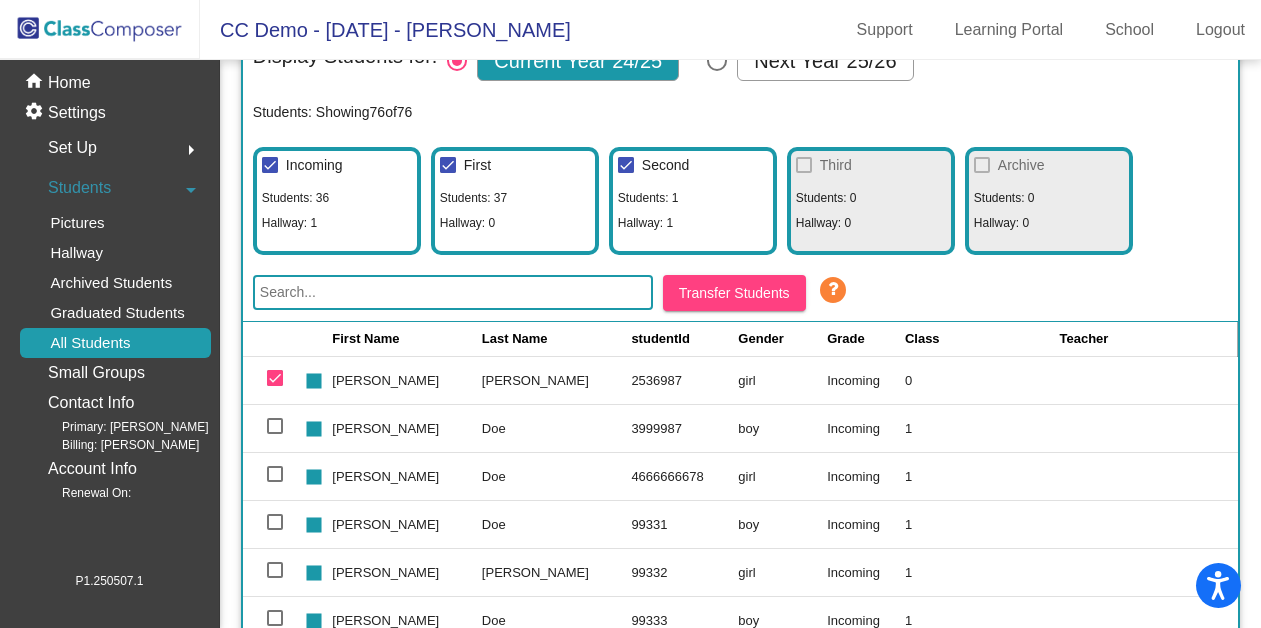 click at bounding box center [275, 378] 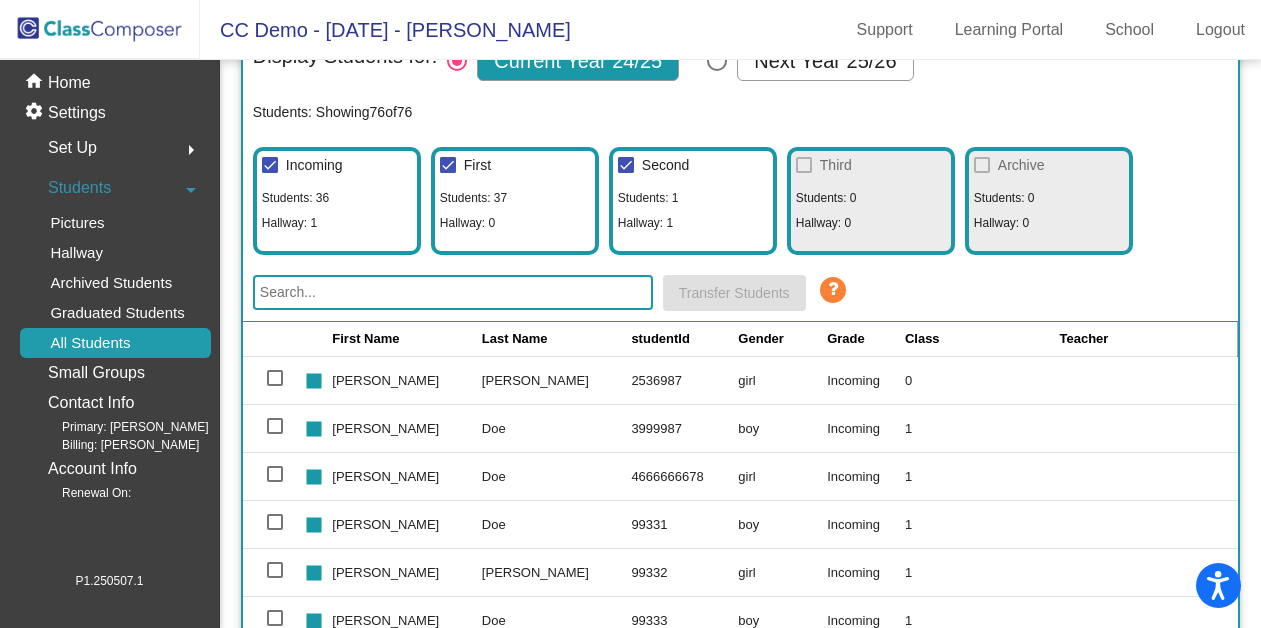 scroll, scrollTop: 0, scrollLeft: 0, axis: both 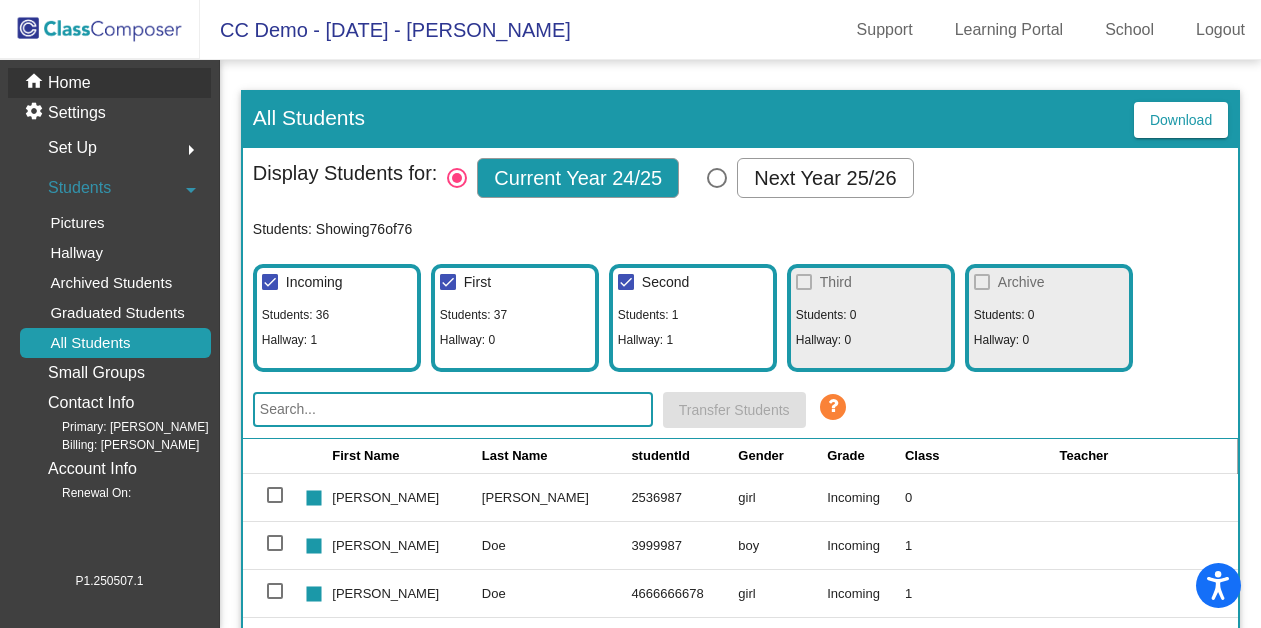 click on "home Home" 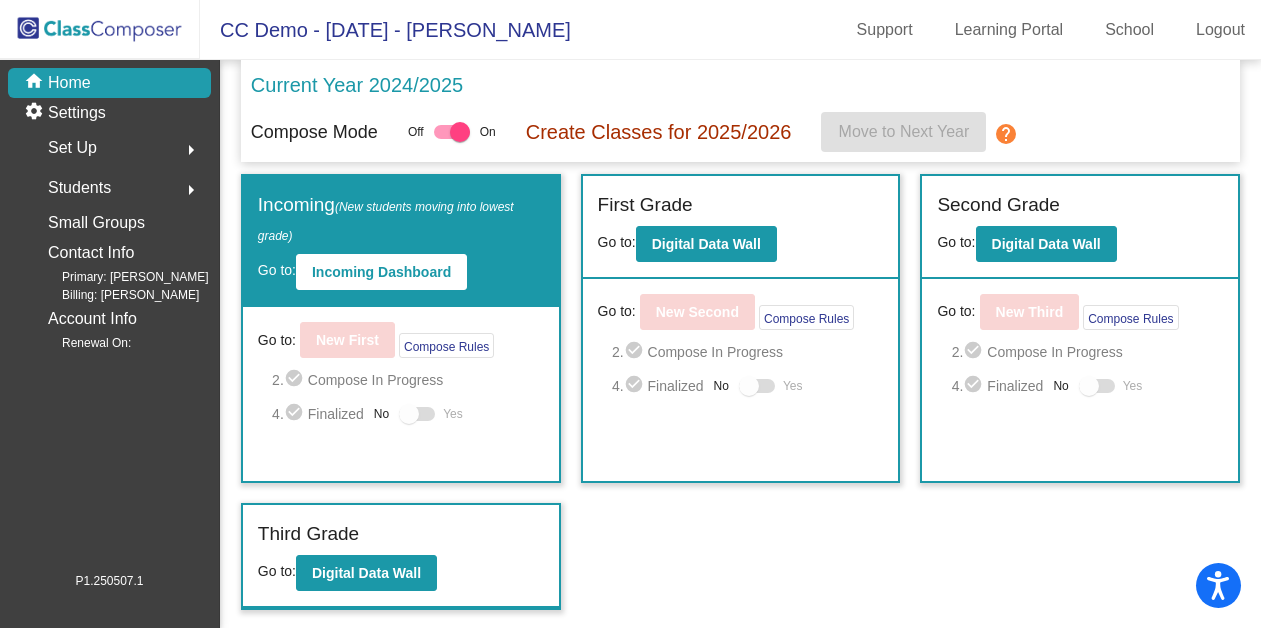 scroll, scrollTop: 0, scrollLeft: 0, axis: both 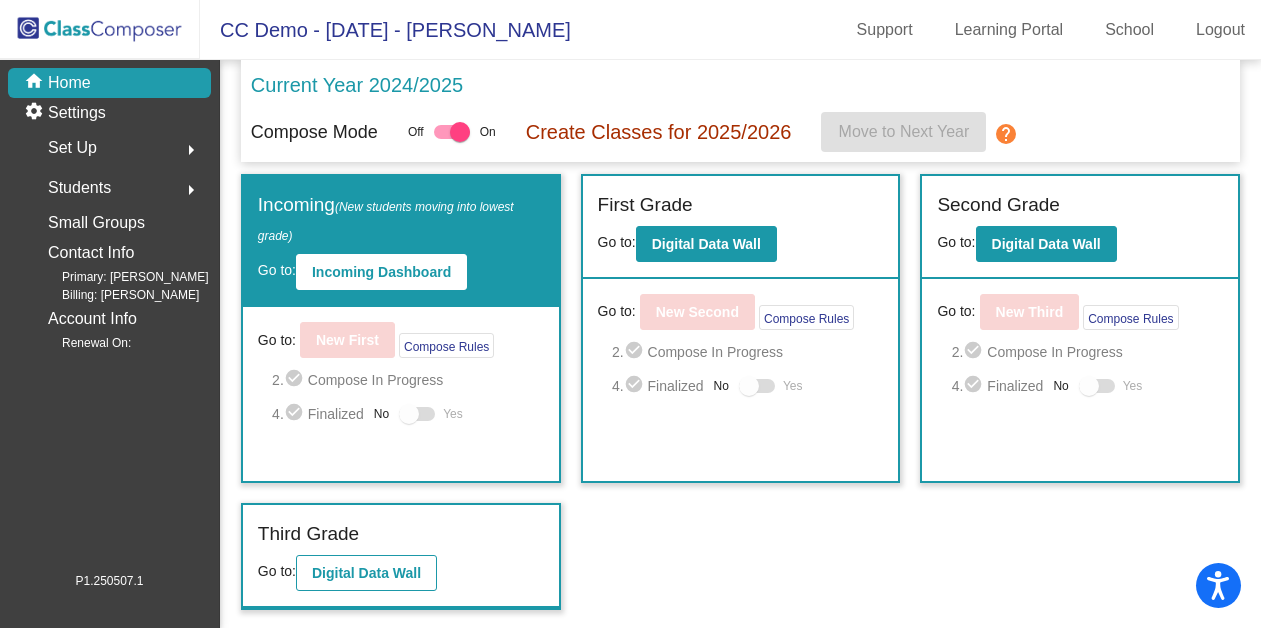 click on "Digital Data Wall" 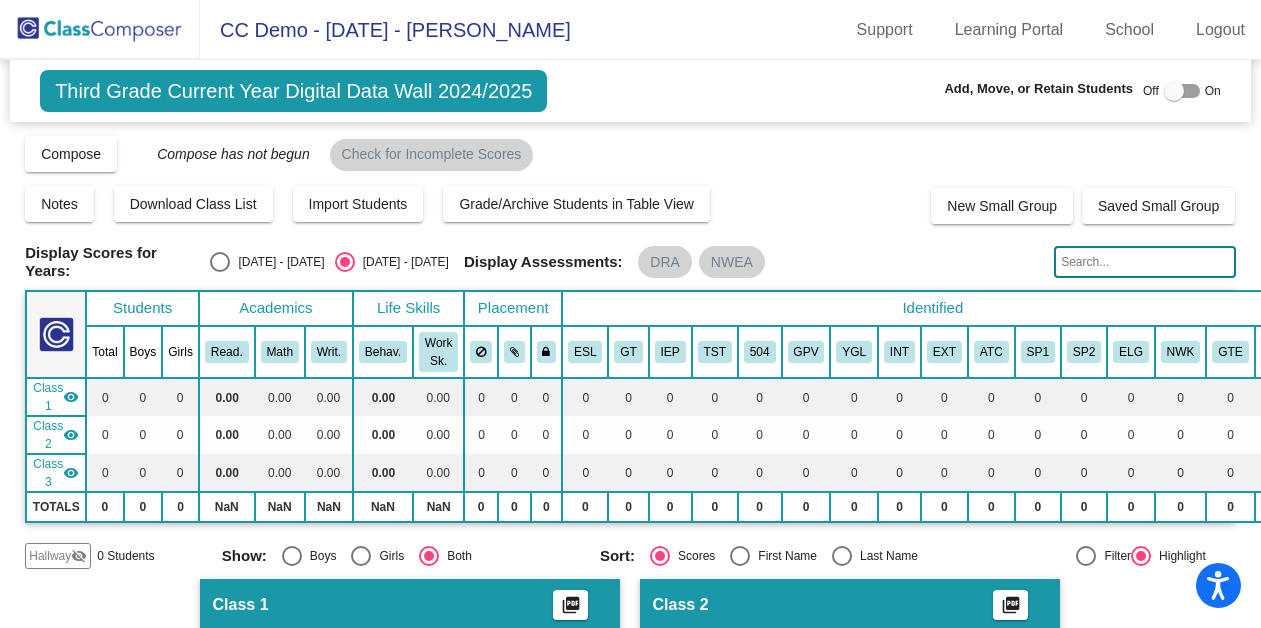 scroll, scrollTop: 0, scrollLeft: 0, axis: both 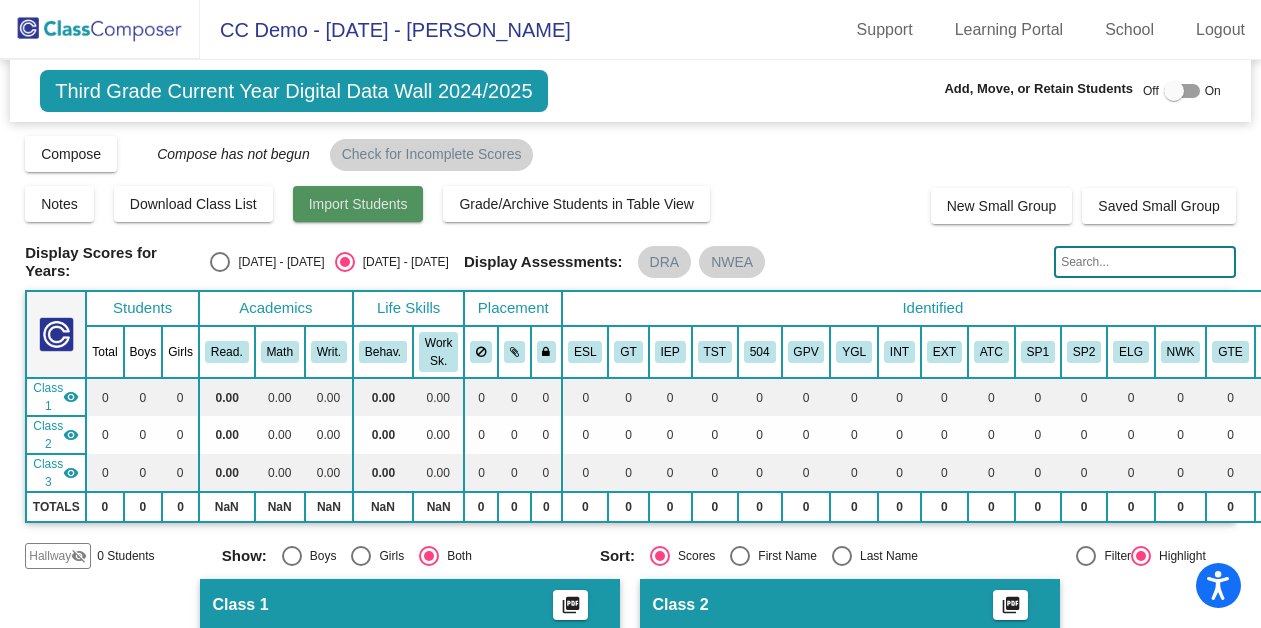 click on "Import Students" 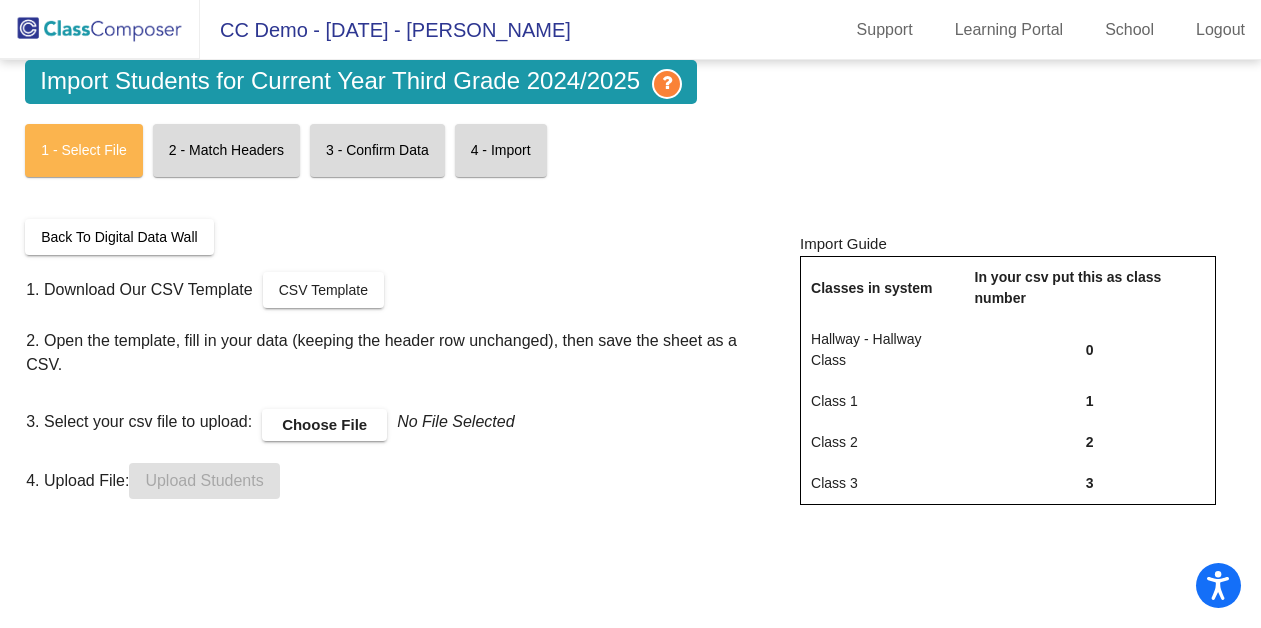 click on "Choose File" at bounding box center [324, 425] 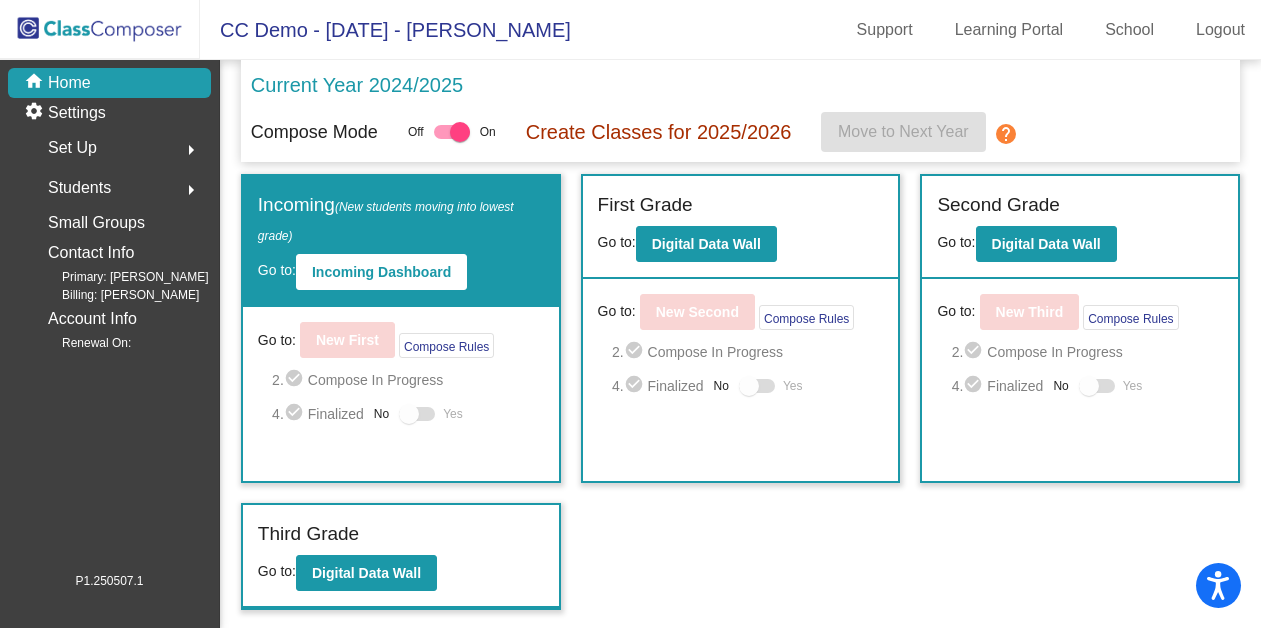 scroll, scrollTop: 0, scrollLeft: 0, axis: both 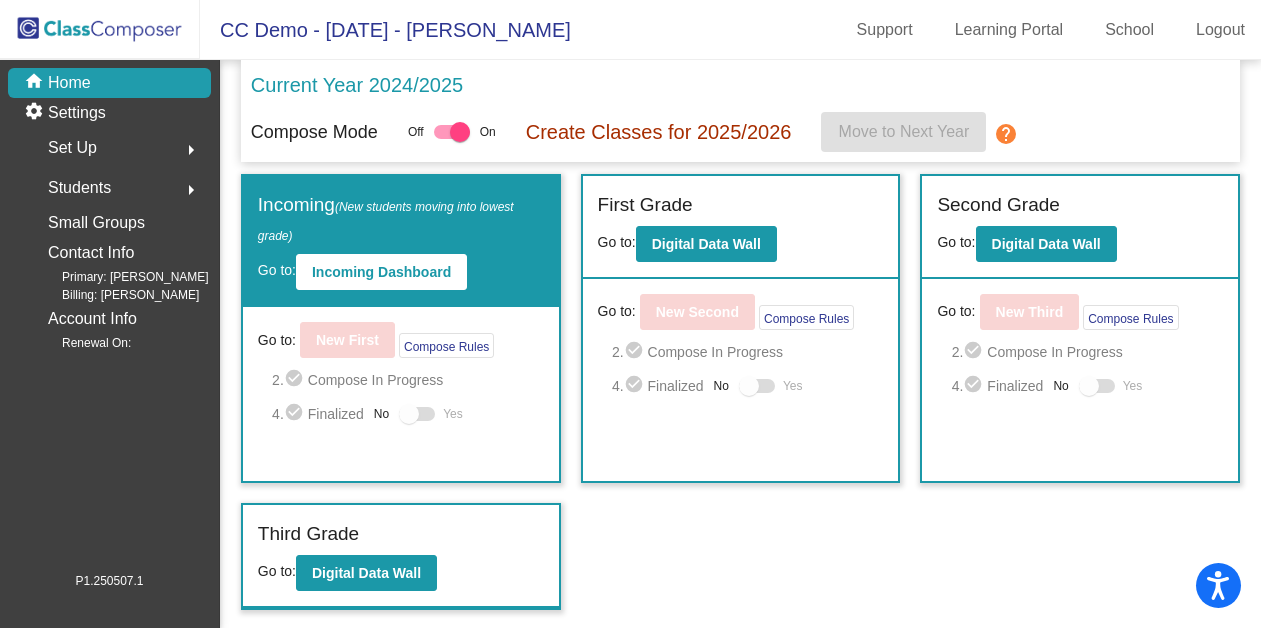 click on "Set Up  arrow_right" 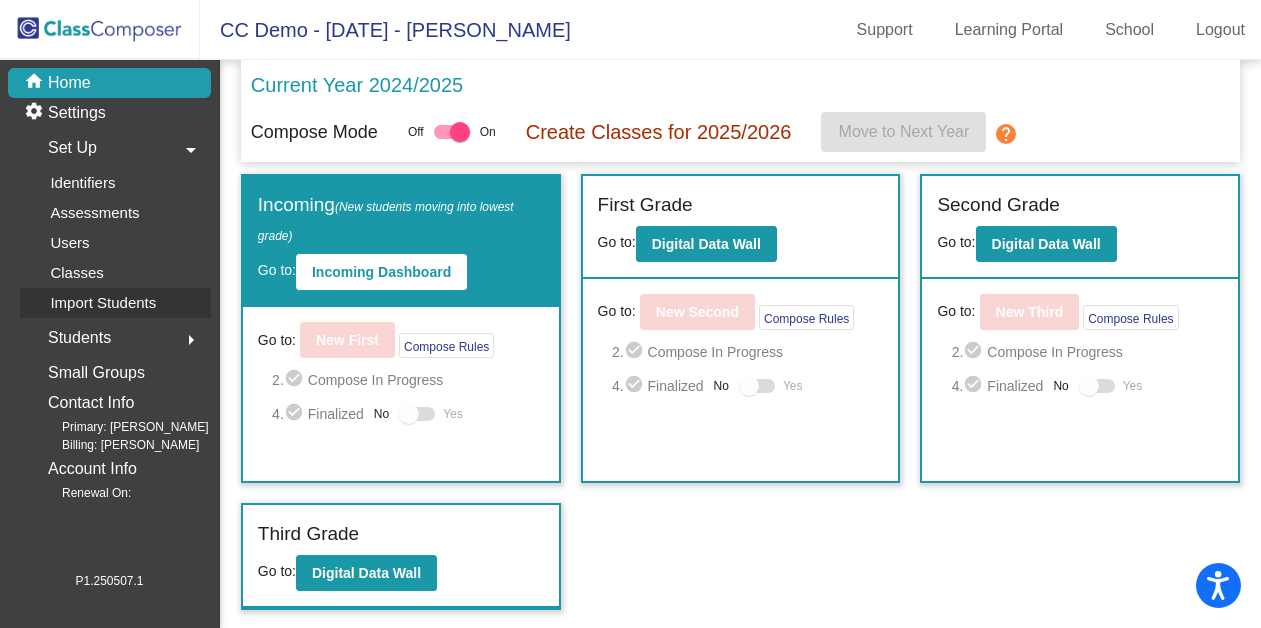 click on "Import Students" 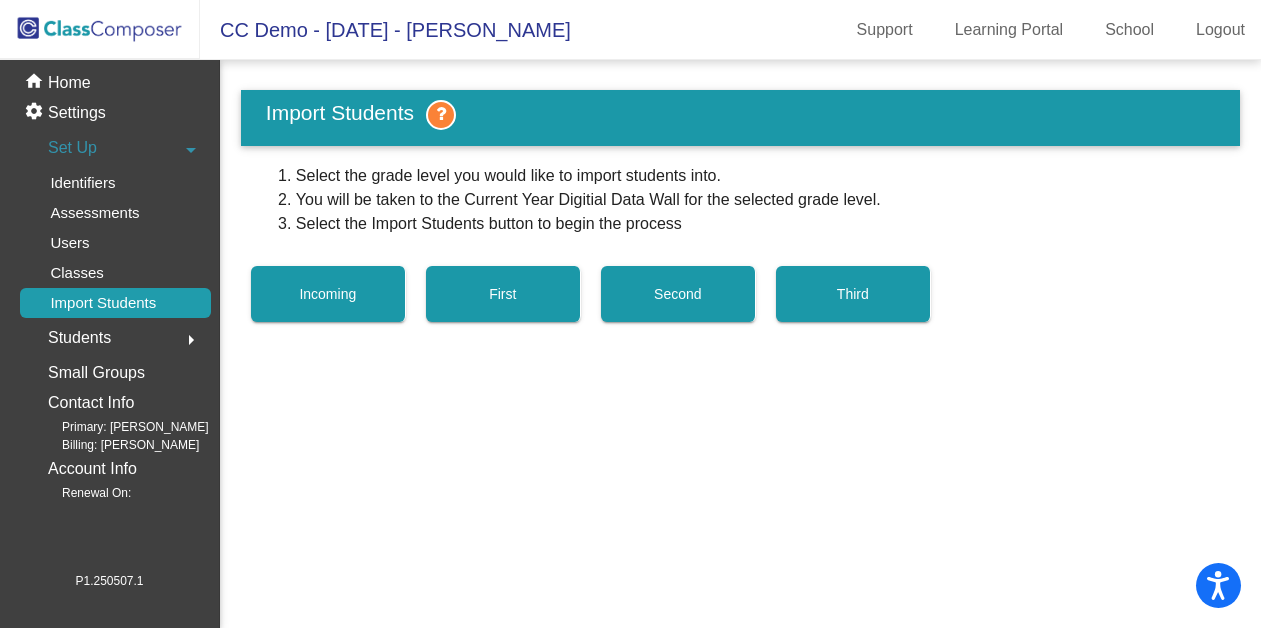 click on "First" at bounding box center [503, 294] 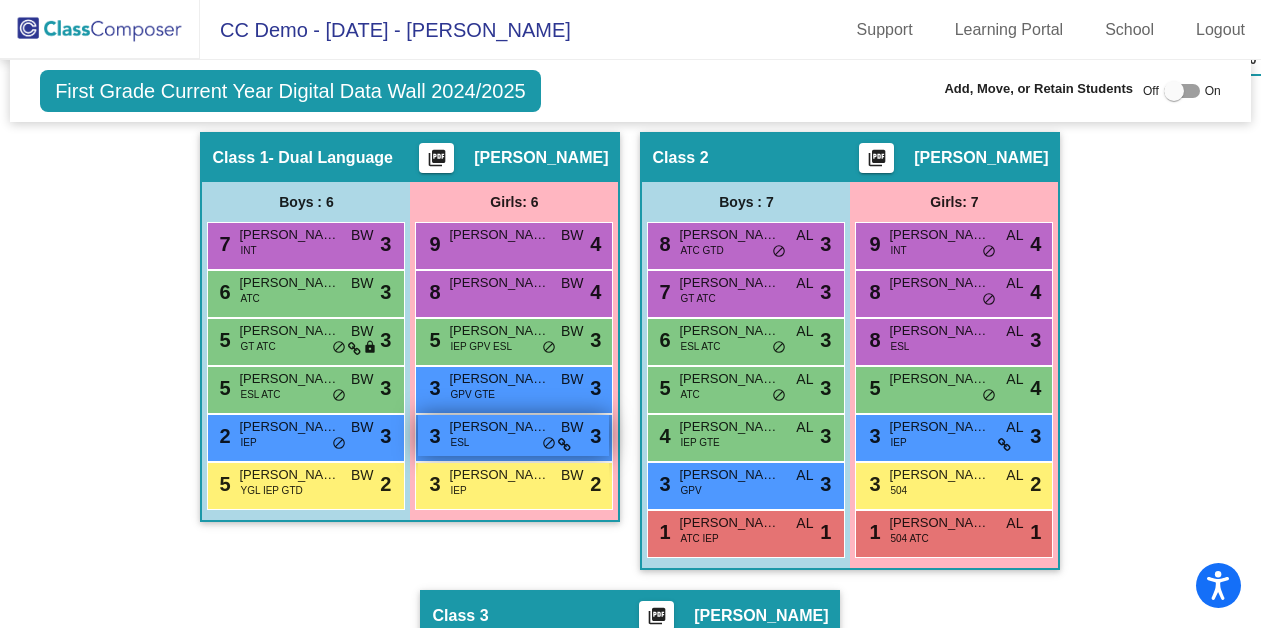 scroll, scrollTop: 444, scrollLeft: 0, axis: vertical 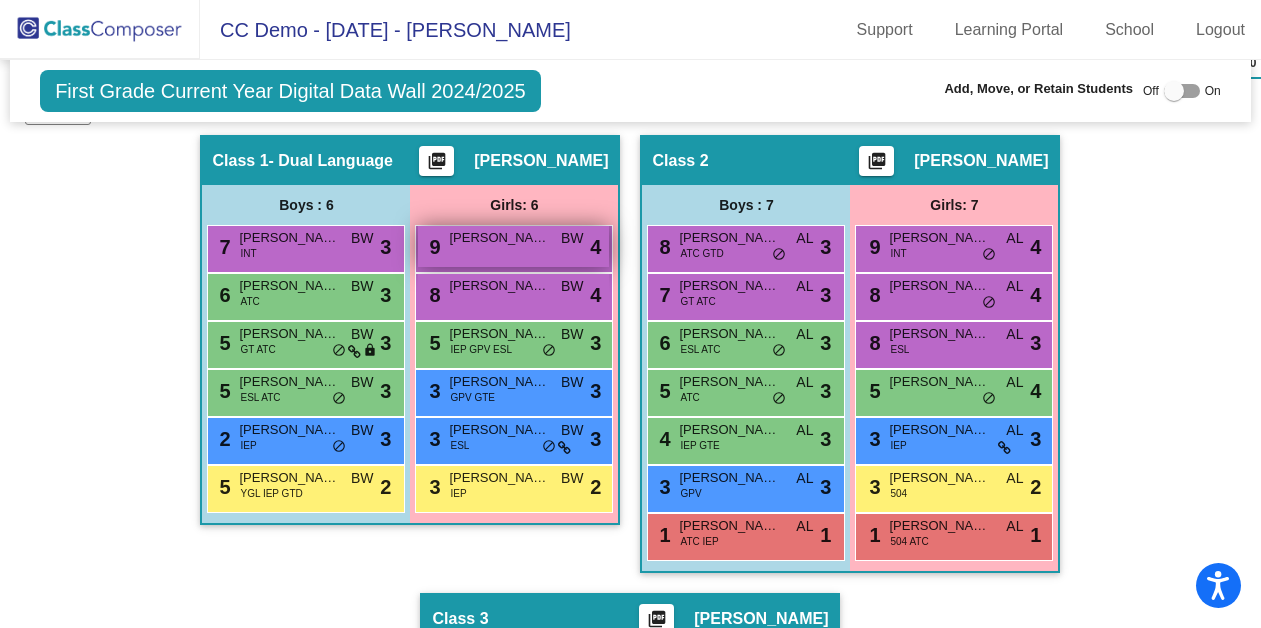 click on "9 Ivy Iverson BW lock do_not_disturb_alt 4" at bounding box center [513, 246] 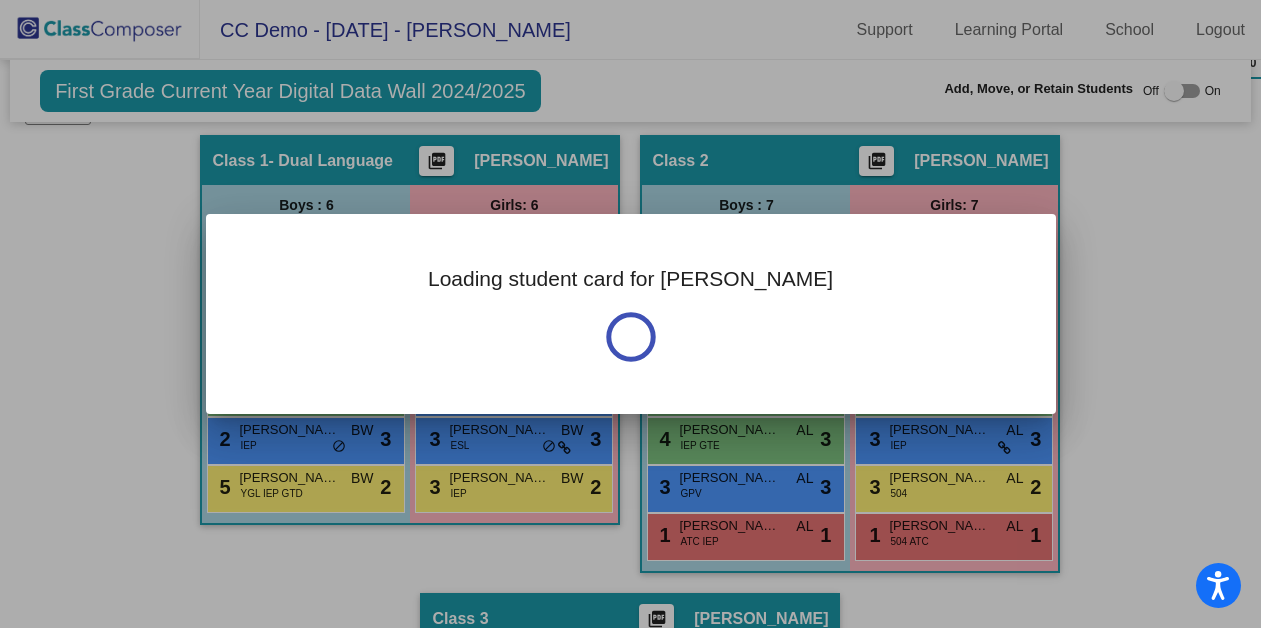 click on "Loading student card for Ivy" at bounding box center [631, 314] 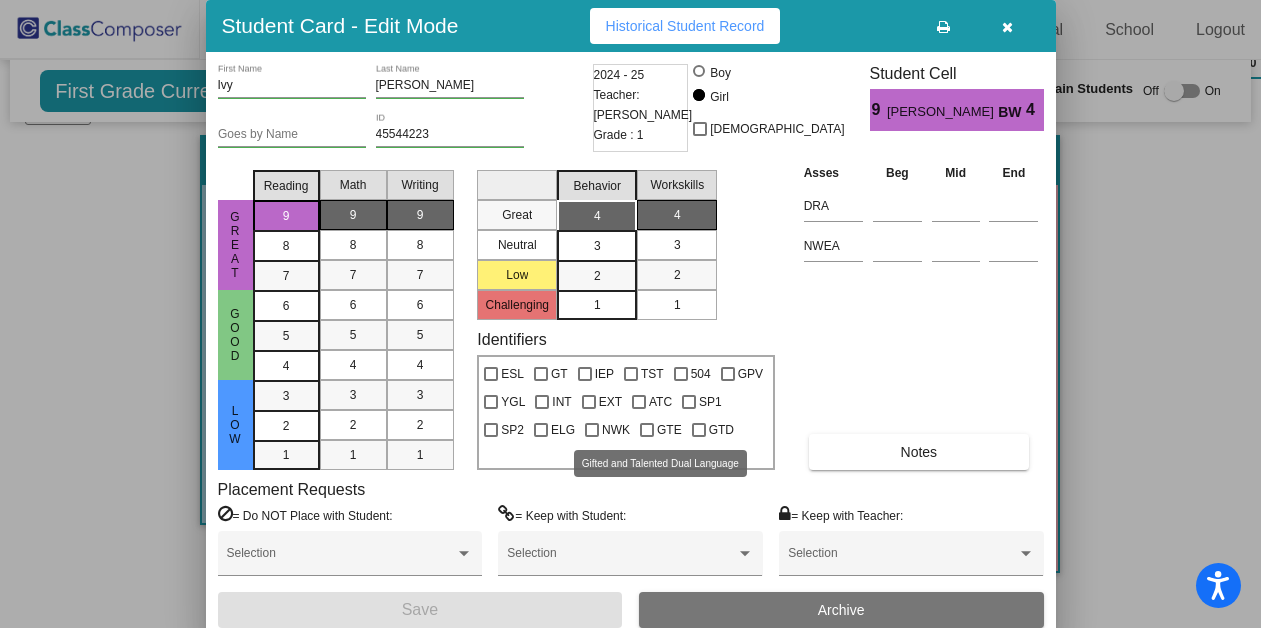 scroll, scrollTop: 0, scrollLeft: 0, axis: both 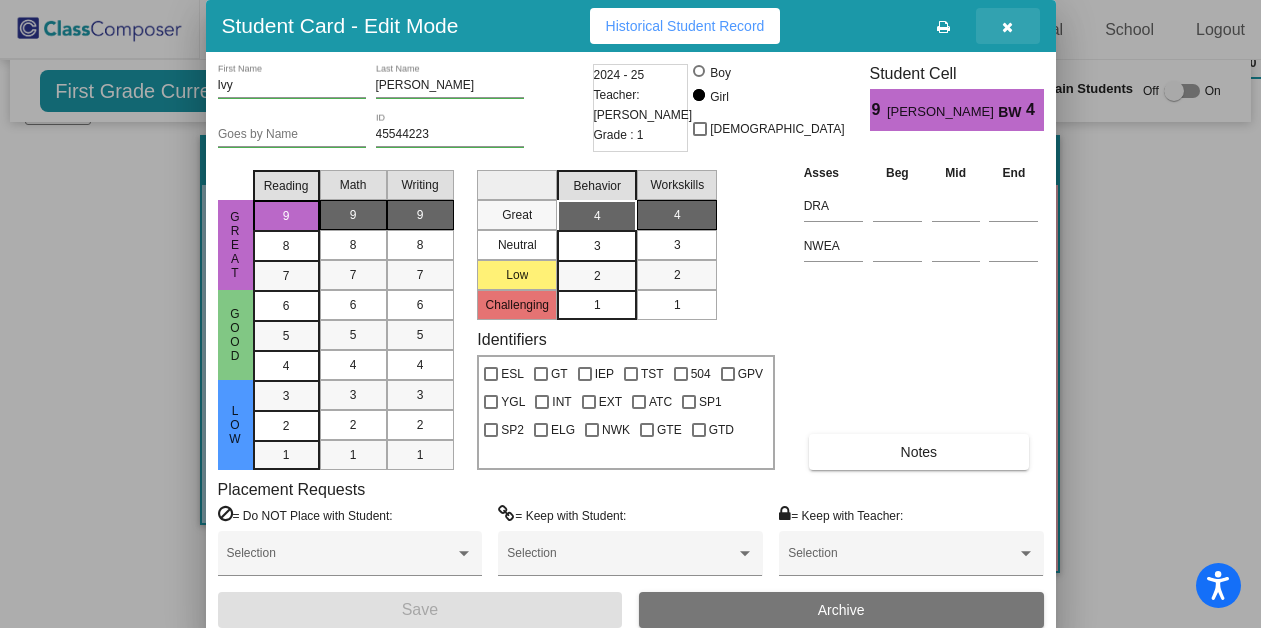 click at bounding box center (1008, 26) 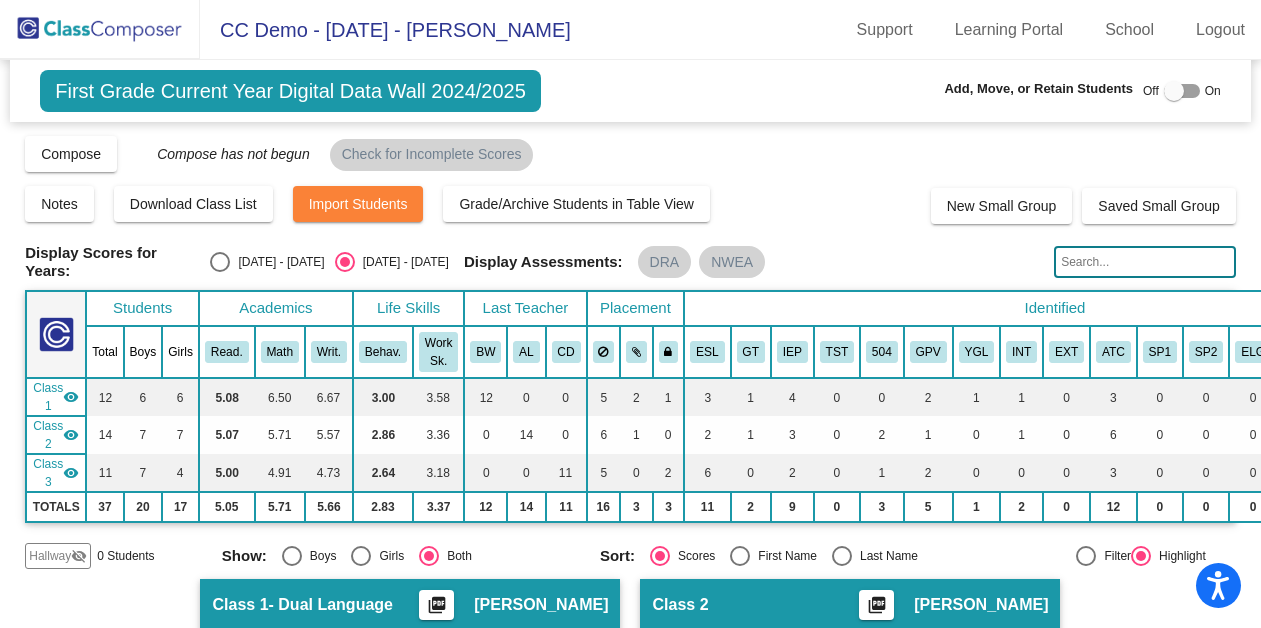 scroll, scrollTop: 0, scrollLeft: 0, axis: both 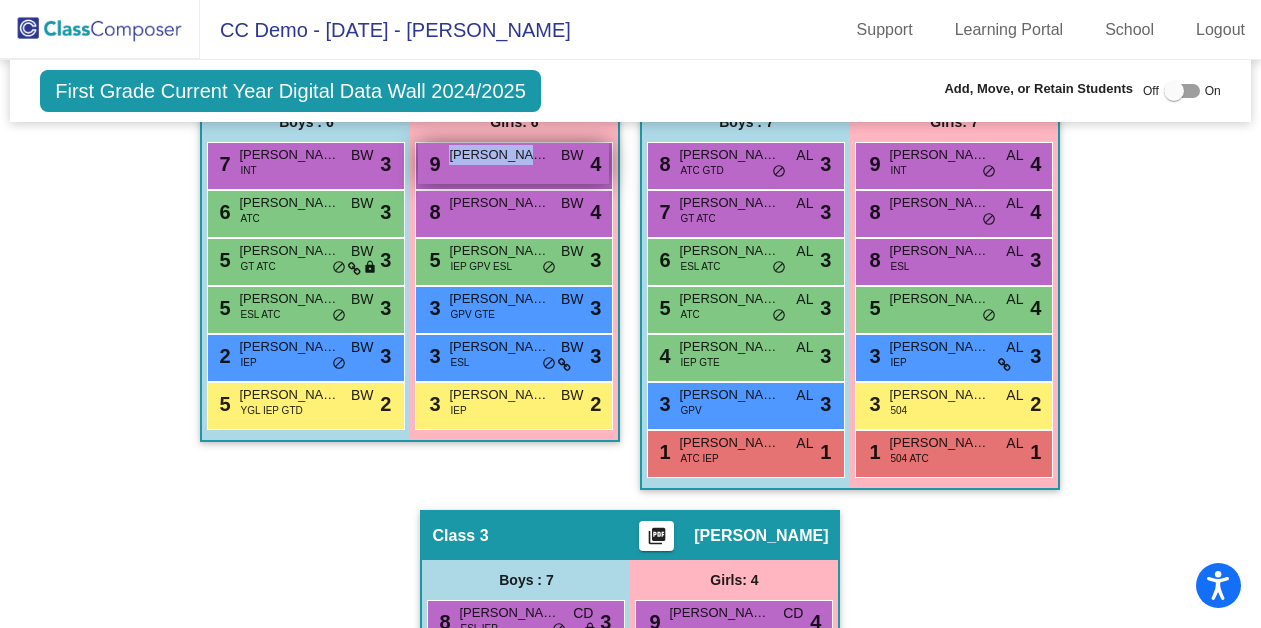 drag, startPoint x: 528, startPoint y: 162, endPoint x: 535, endPoint y: 139, distance: 24.04163 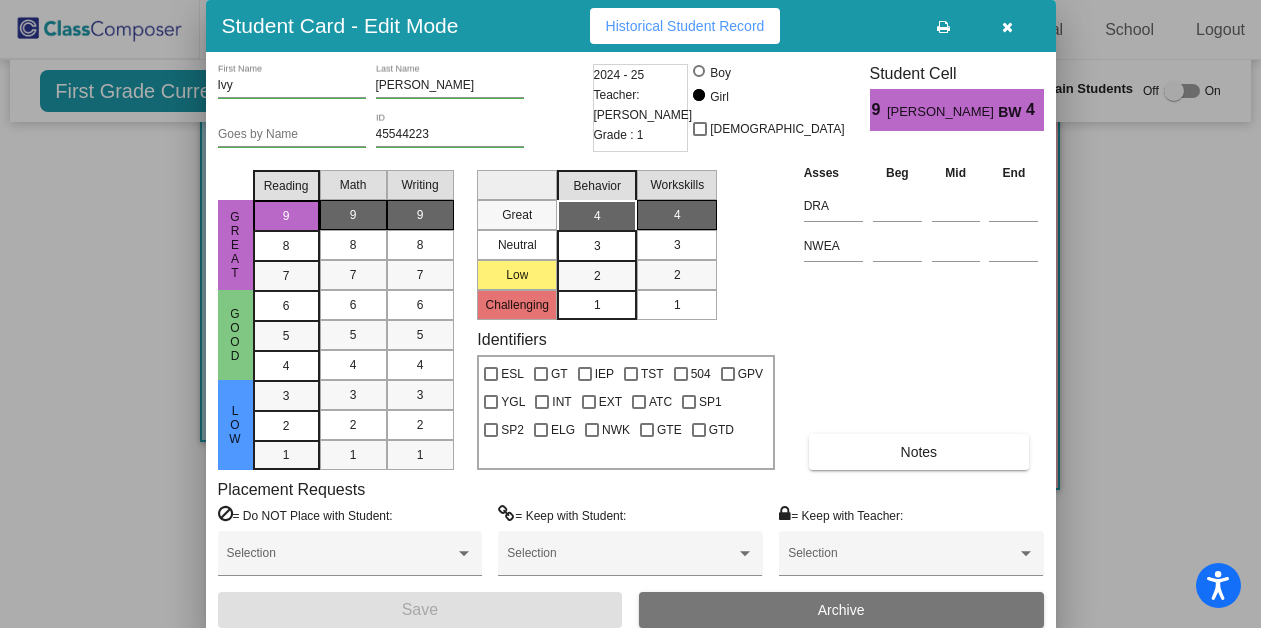 scroll, scrollTop: 0, scrollLeft: 0, axis: both 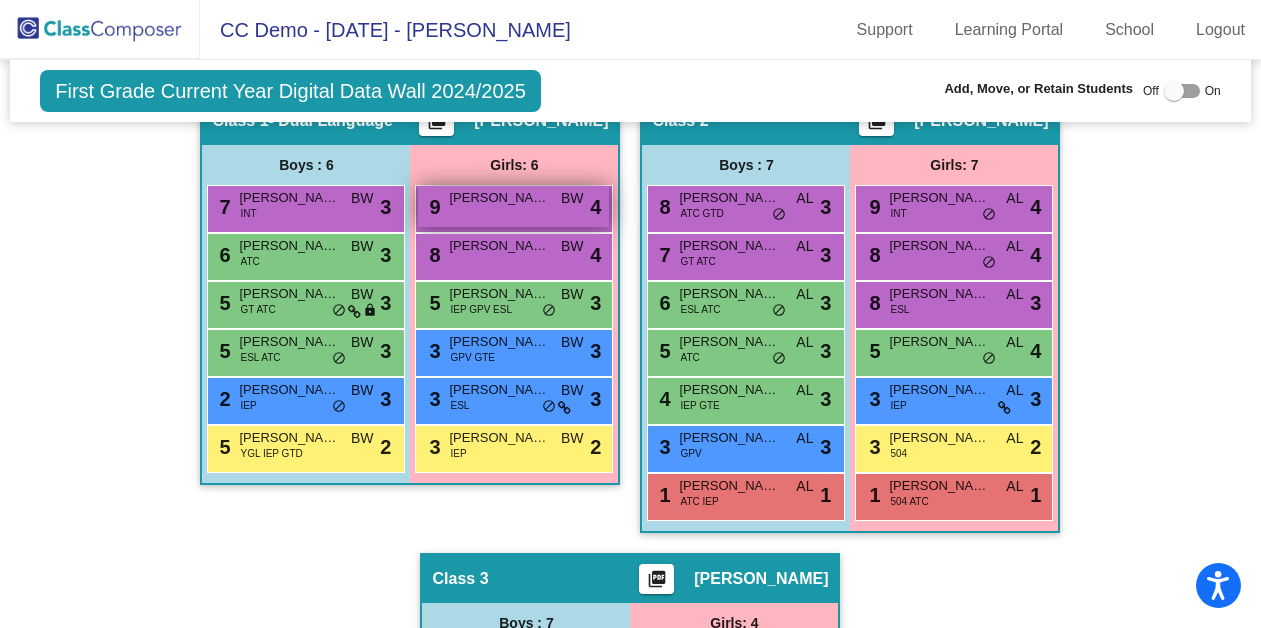 drag, startPoint x: 538, startPoint y: 214, endPoint x: 551, endPoint y: 209, distance: 13.928389 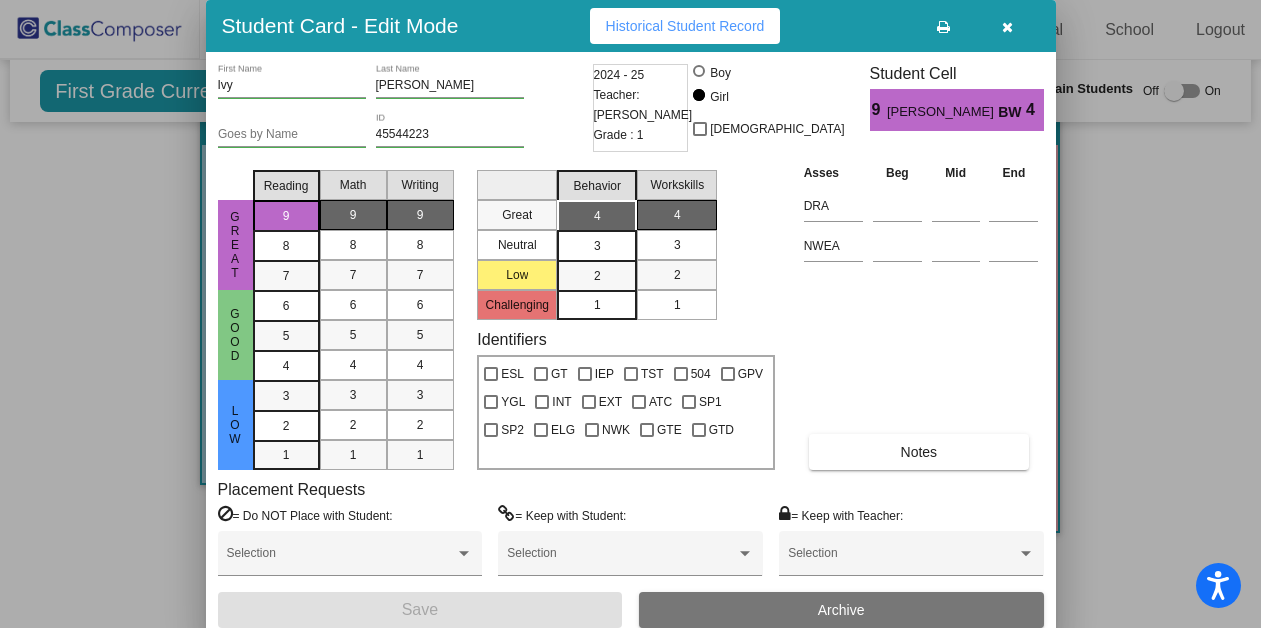 click at bounding box center (1008, 26) 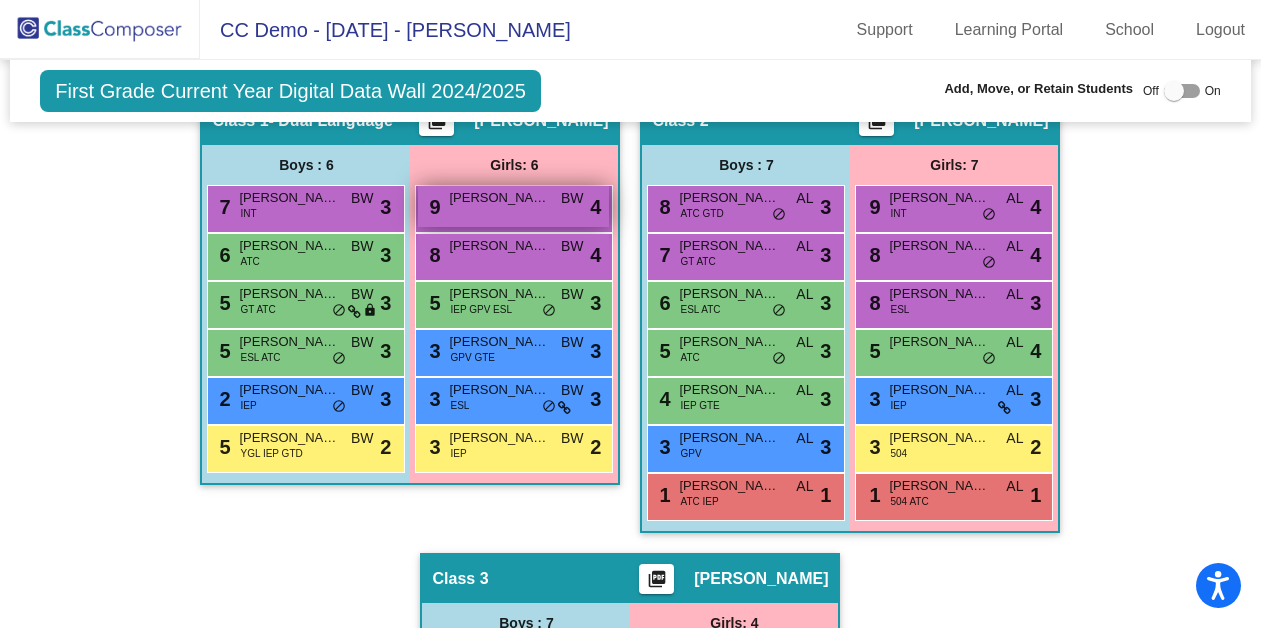 click on "[PERSON_NAME]" at bounding box center (499, 198) 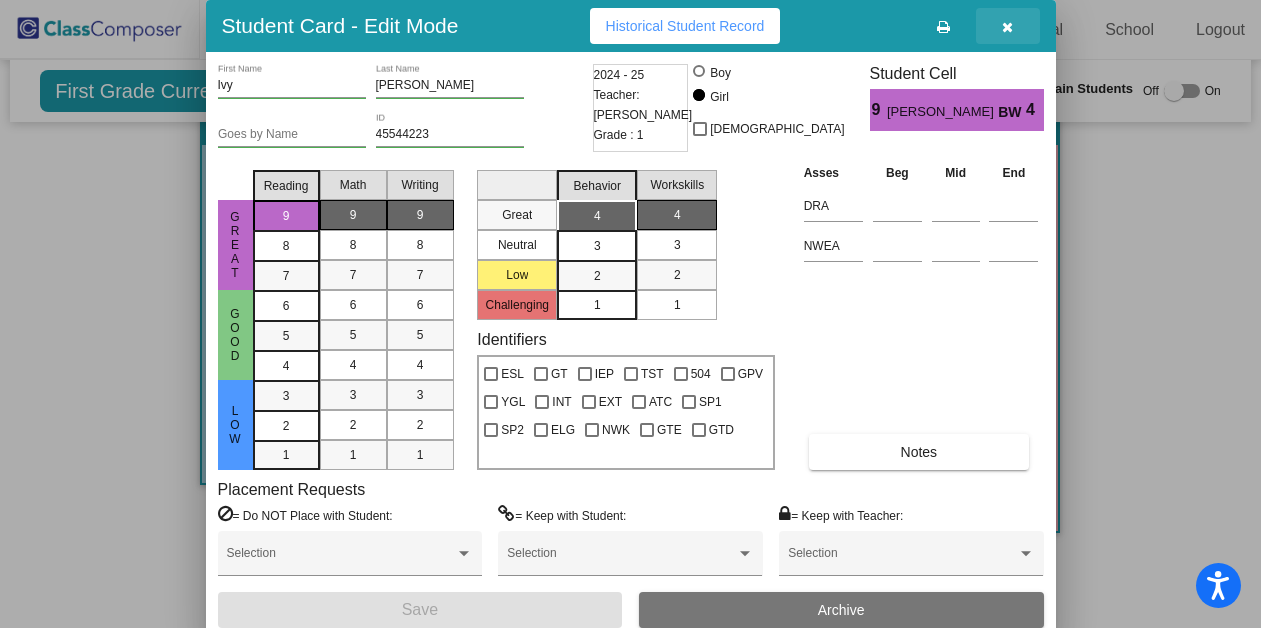 click at bounding box center [1008, 26] 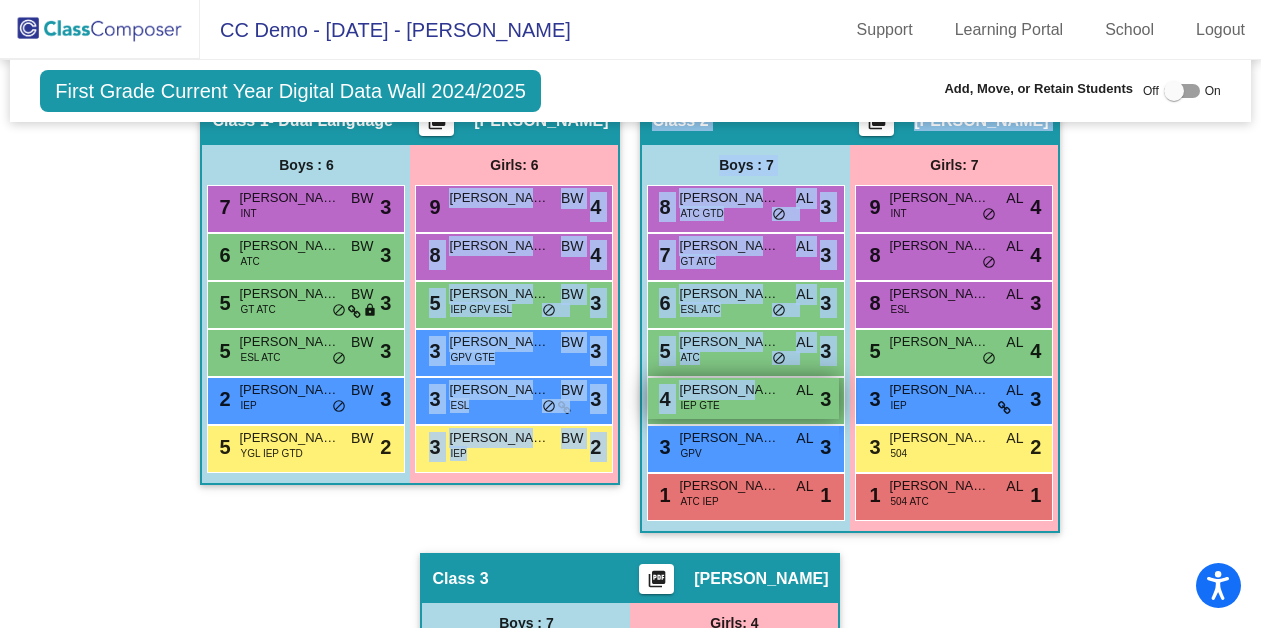 drag, startPoint x: 466, startPoint y: 217, endPoint x: 734, endPoint y: 384, distance: 315.77365 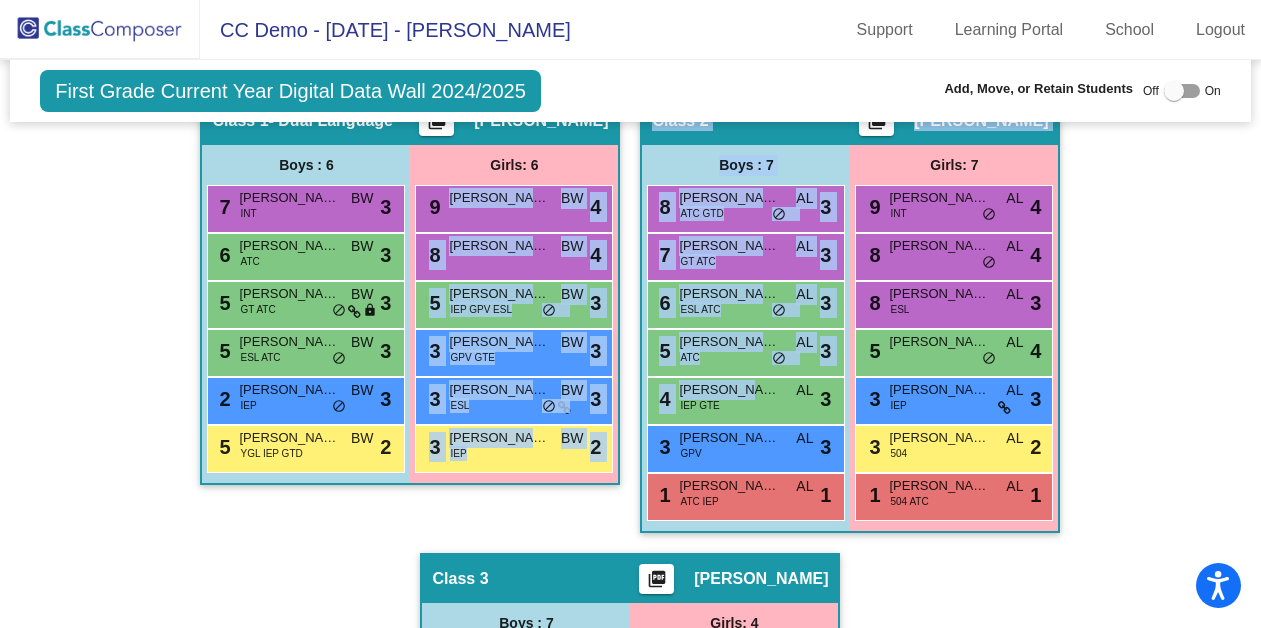 click on "Class 1   - Dual Language  picture_as_pdf Bill Williams  Add Student  First Name Last Name Student Id  (Recommended)   Boy   Girl   Non Binary Add Close  Boys : 6  7 John Johnson INT BW lock do_not_disturb_alt 3 6 George Williams ATC BW lock do_not_disturb_alt 3 5 Peter Lorie GT ATC BW lock do_not_disturb_alt 3 5 Sammie Green ESL ATC BW lock do_not_disturb_alt 3 2 William Wallace IEP BW lock do_not_disturb_alt 3 5 Joe Sharp YGL IEP GTD BW lock do_not_disturb_alt 2 Girls: 6 9 Ivy Iverson BW lock do_not_disturb_alt 4 8 Cindy Snyder BW lock do_not_disturb_alt 4 5 Francine Smith IEP GPV ESL BW lock do_not_disturb_alt 3 3 Amy Meyers GPV GTE BW lock do_not_disturb_alt 3 3 Alice Vozel ESL BW lock do_not_disturb_alt 3 3 Mary Smith IEP BW lock do_not_disturb_alt 2" 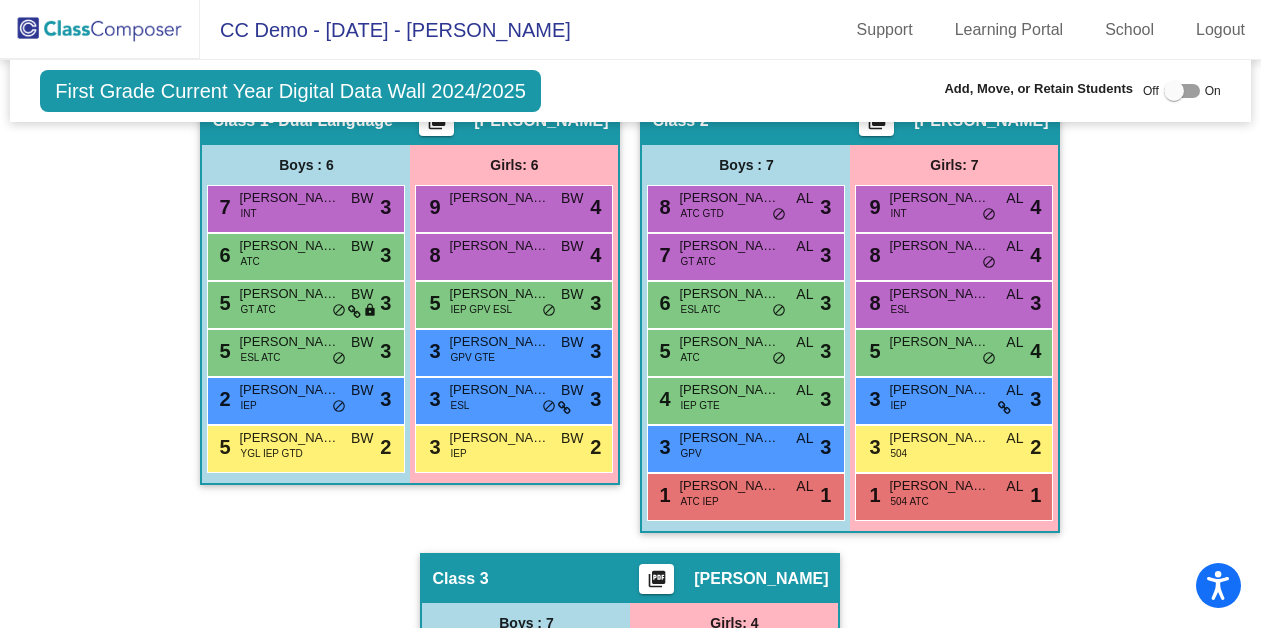 click on "Class 1   - Dual Language  picture_as_pdf Bill Williams  Add Student  First Name Last Name Student Id  (Recommended)   Boy   Girl   Non Binary Add Close  Boys : 6  7 John Johnson INT BW lock do_not_disturb_alt 3 6 George Williams ATC BW lock do_not_disturb_alt 3 5 Peter Lorie GT ATC BW lock do_not_disturb_alt 3 5 Sammie Green ESL ATC BW lock do_not_disturb_alt 3 2 William Wallace IEP BW lock do_not_disturb_alt 3 5 Joe Sharp YGL IEP GTD BW lock do_not_disturb_alt 2 Girls: 6 9 Ivy Iverson BW lock do_not_disturb_alt 4 8 Cindy Snyder BW lock do_not_disturb_alt 4 5 Francine Smith IEP GPV ESL BW lock do_not_disturb_alt 3 3 Amy Meyers GPV GTE BW lock do_not_disturb_alt 3 3 Alice Vozel ESL BW lock do_not_disturb_alt 3 3 Mary Smith IEP BW lock do_not_disturb_alt 2" 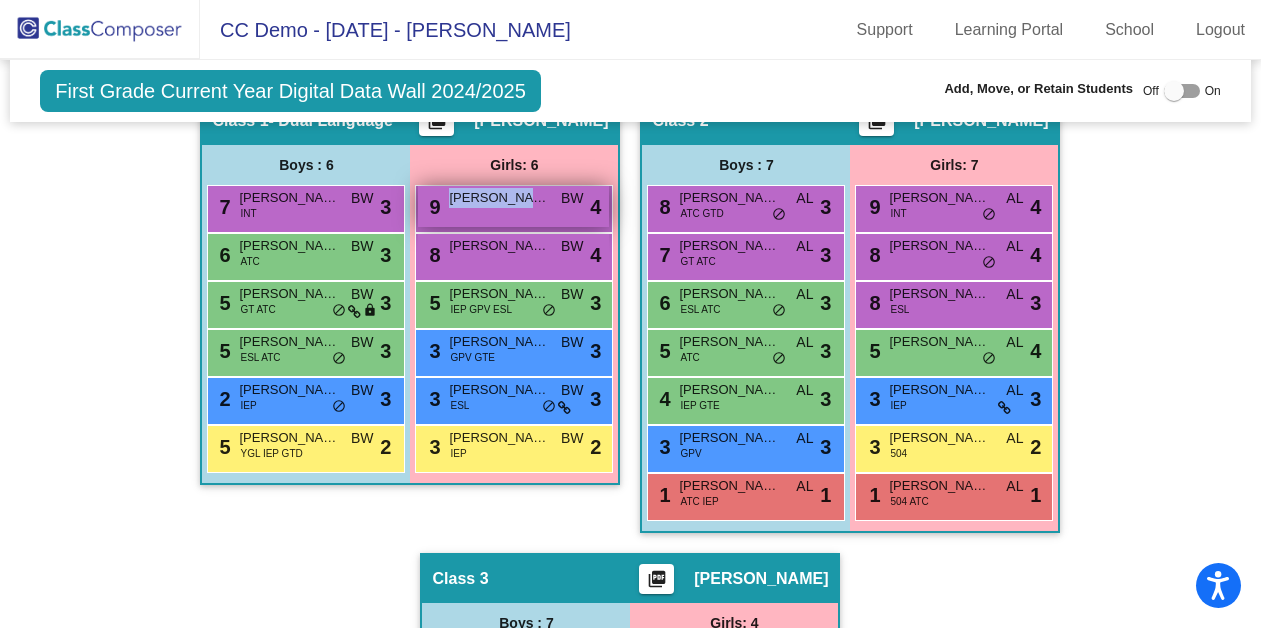 drag, startPoint x: 511, startPoint y: 198, endPoint x: 594, endPoint y: 219, distance: 85.61542 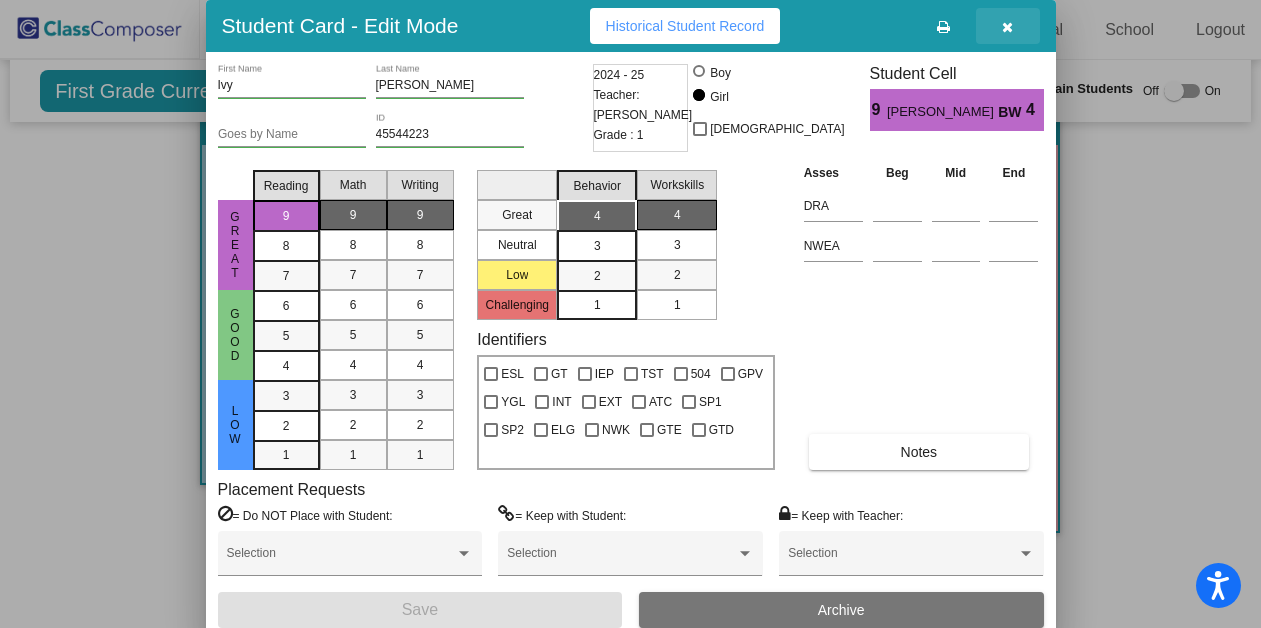 click at bounding box center (1007, 27) 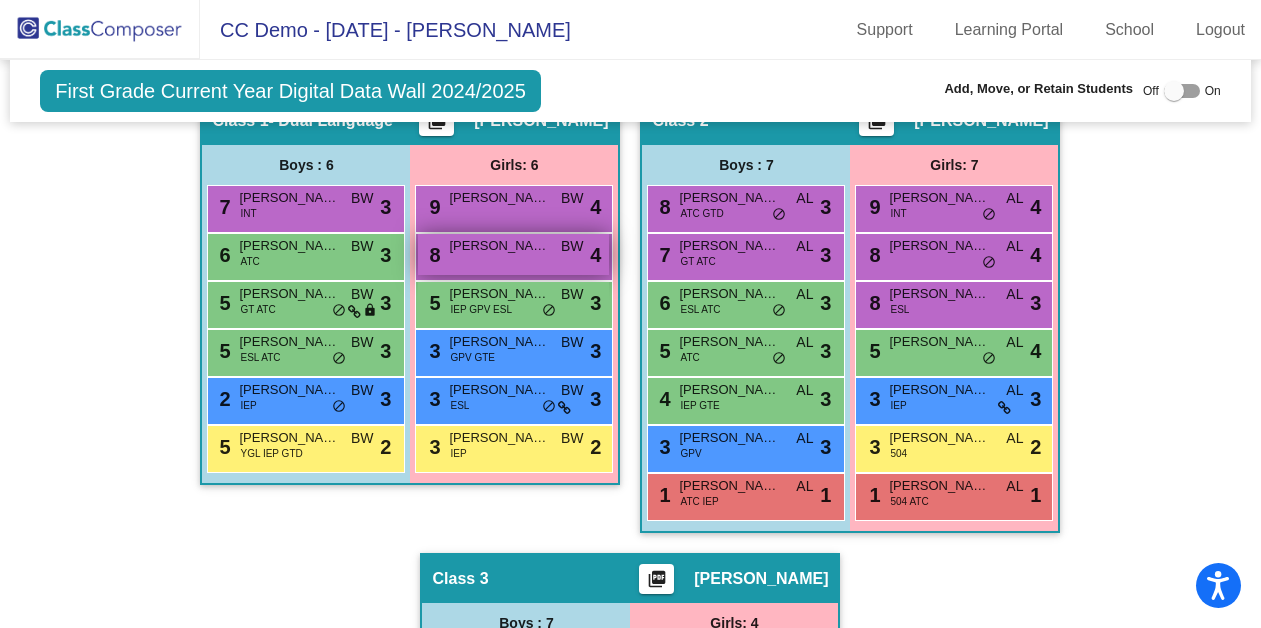 drag, startPoint x: 513, startPoint y: 251, endPoint x: 595, endPoint y: 267, distance: 83.546394 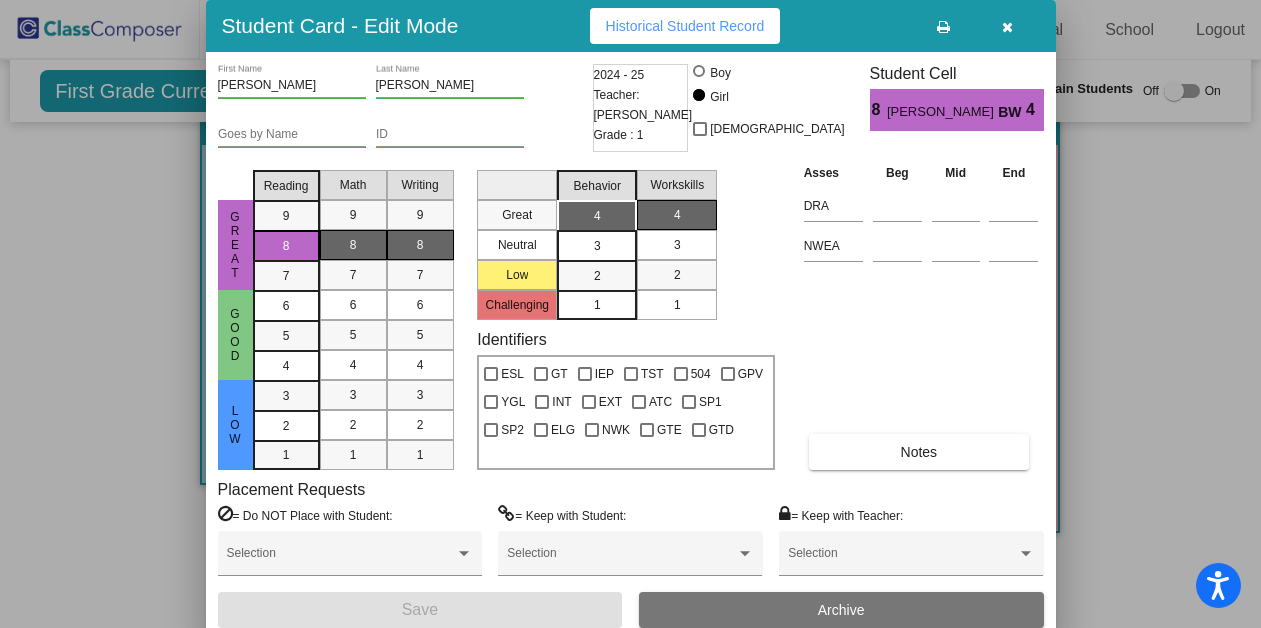 click at bounding box center [1007, 27] 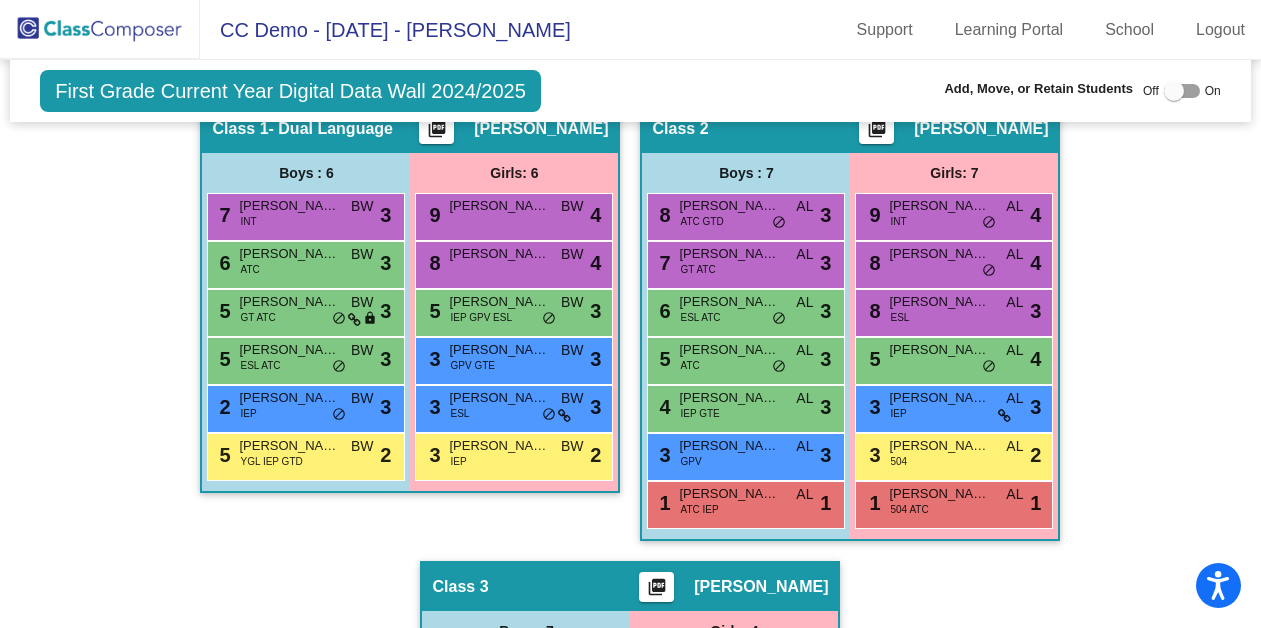 scroll, scrollTop: 487, scrollLeft: 0, axis: vertical 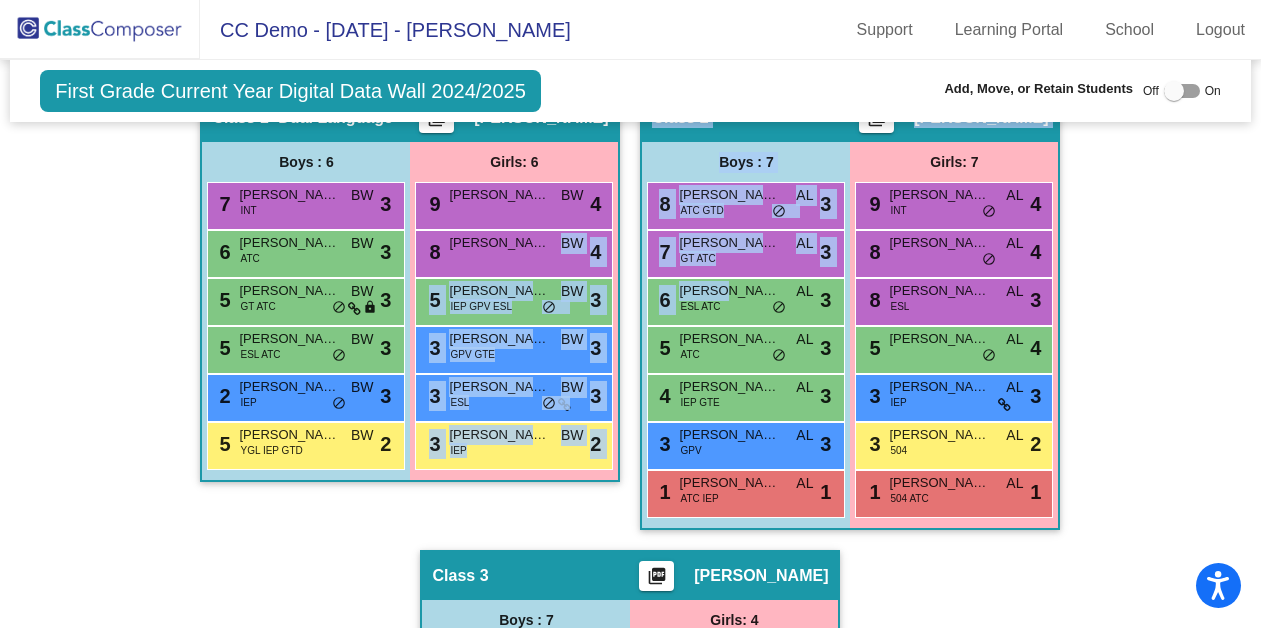 drag, startPoint x: 522, startPoint y: 242, endPoint x: 634, endPoint y: 275, distance: 116.76044 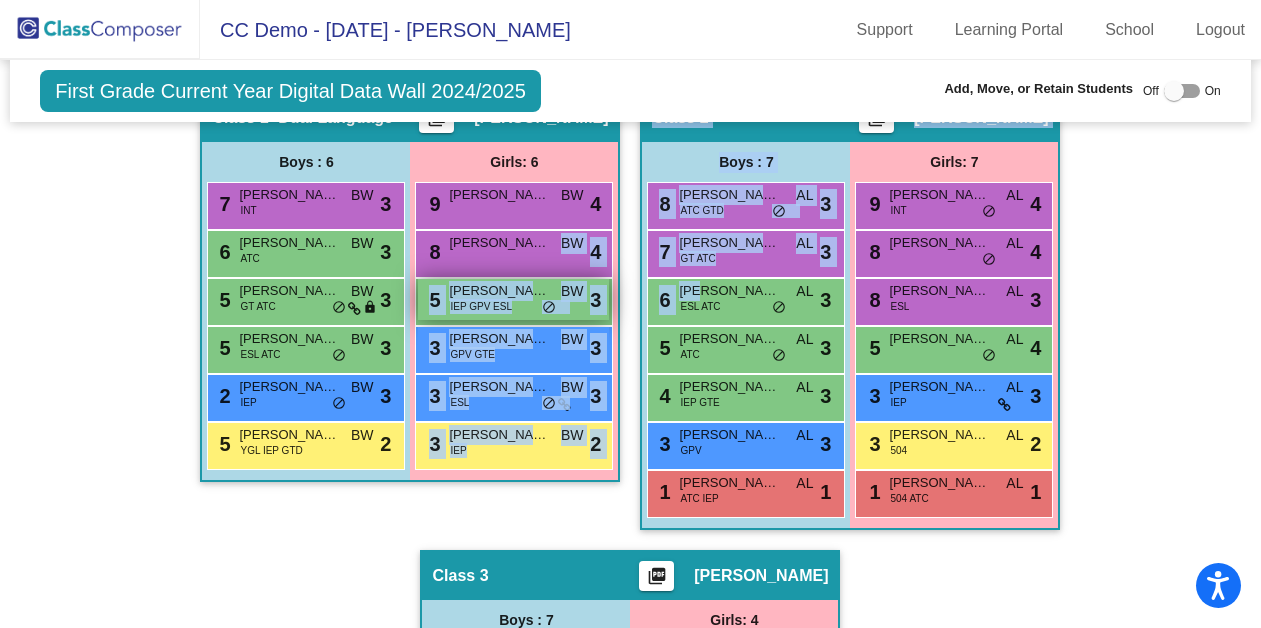 click on "5 Francine Smith IEP GPV ESL BW lock do_not_disturb_alt 3" at bounding box center (513, 299) 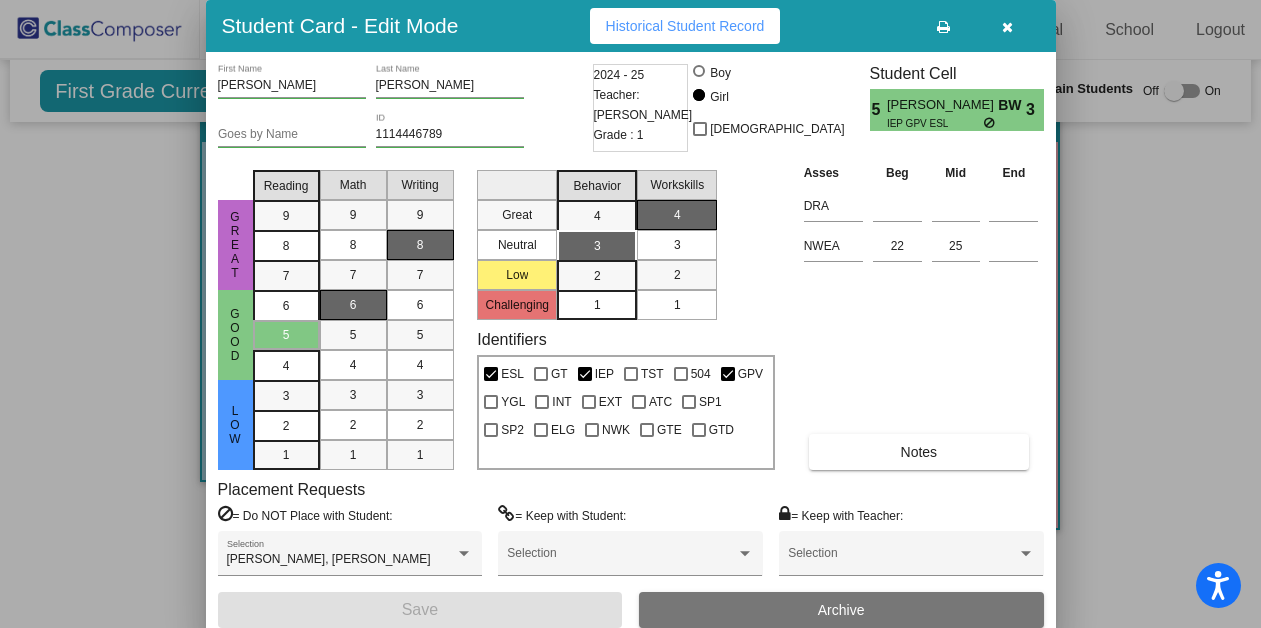 click at bounding box center (1007, 27) 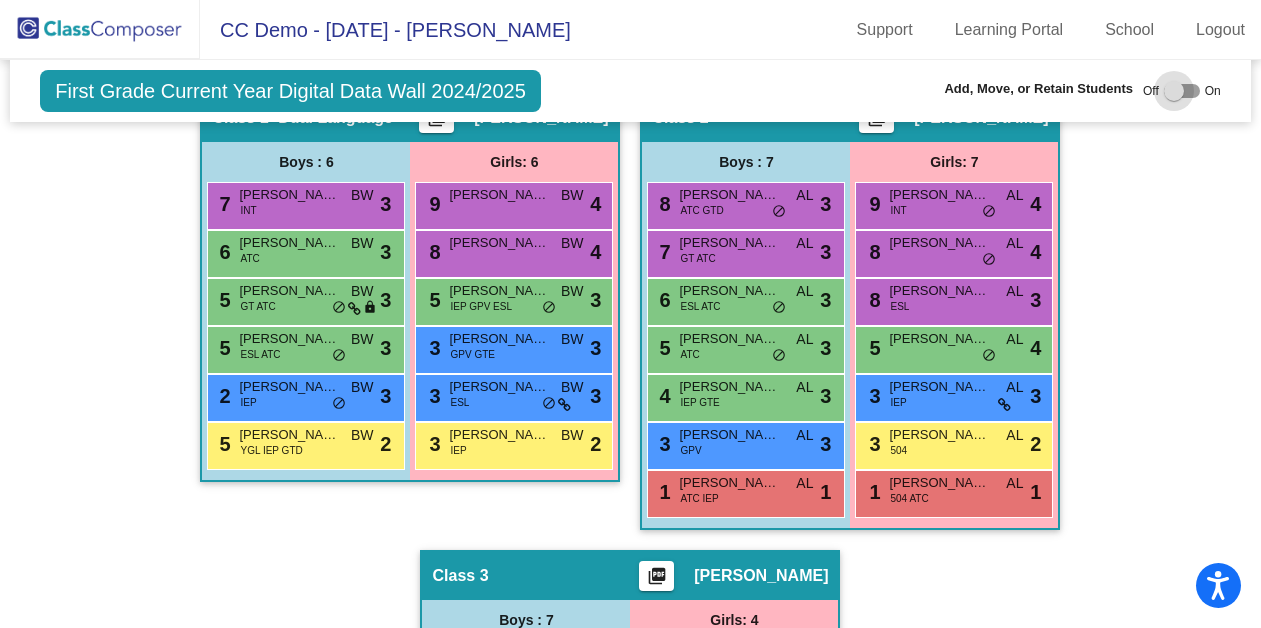 click at bounding box center (1174, 91) 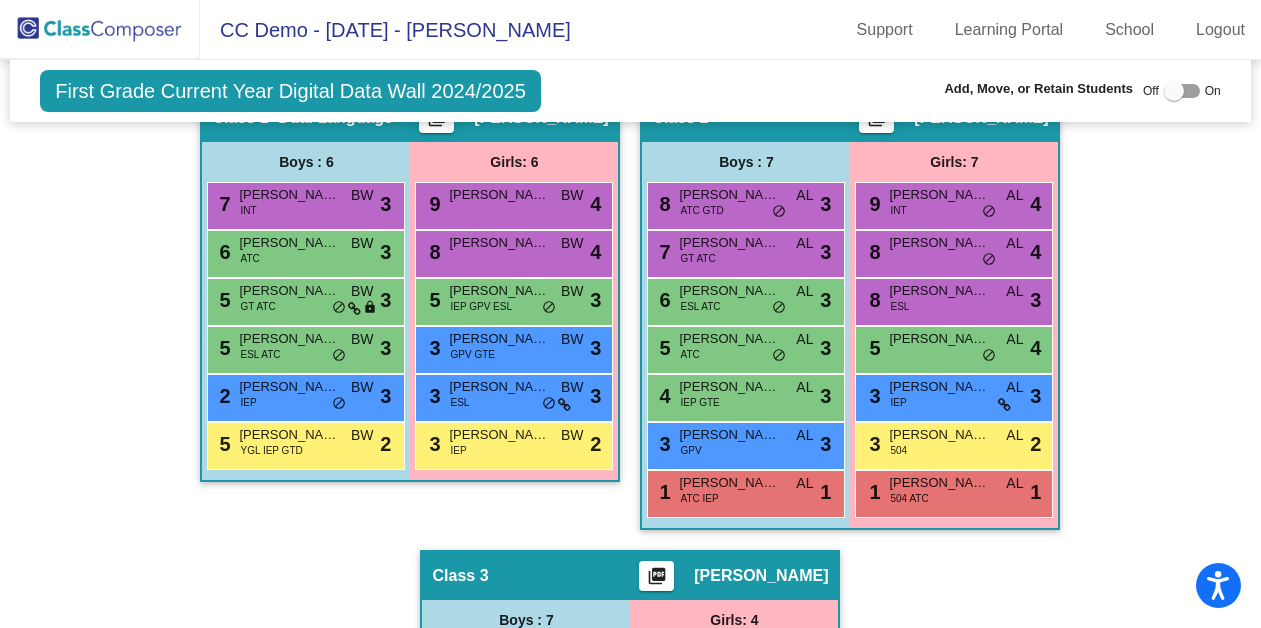 checkbox on "true" 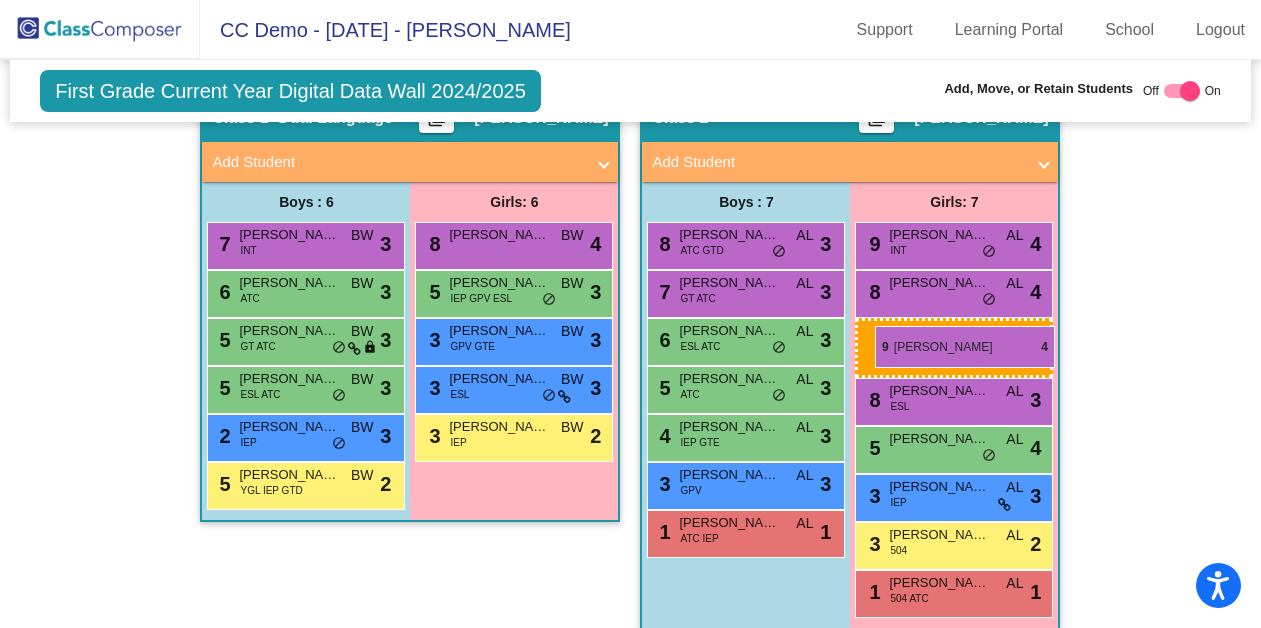 drag, startPoint x: 521, startPoint y: 239, endPoint x: 871, endPoint y: 322, distance: 359.70682 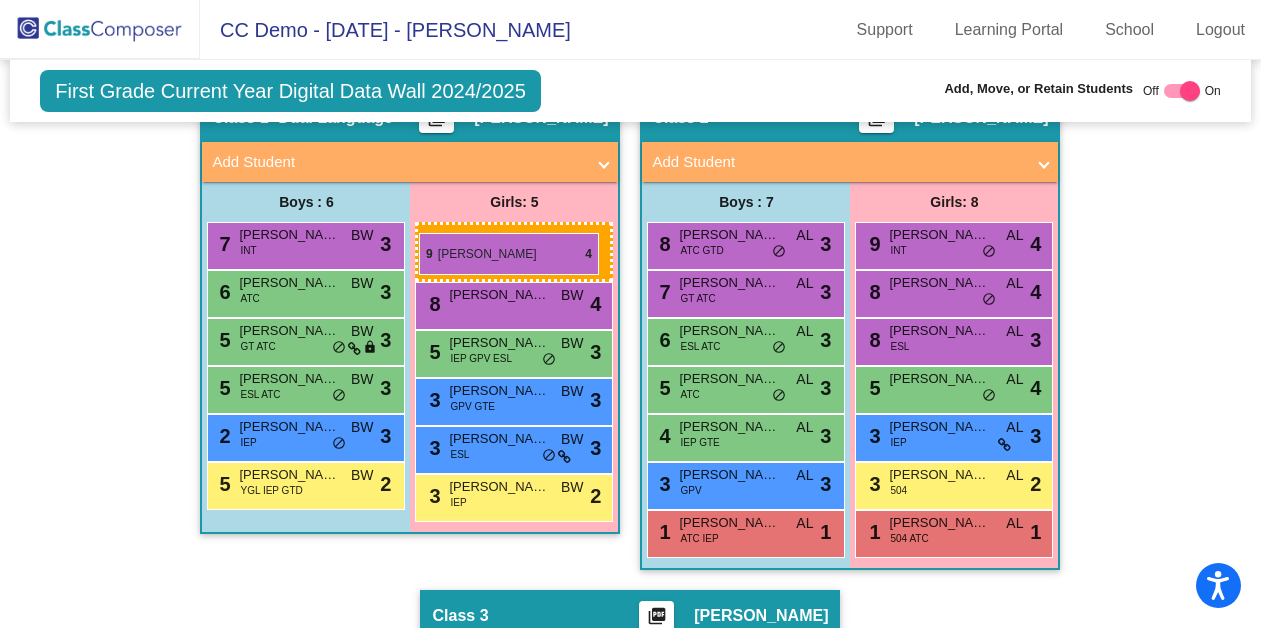 drag, startPoint x: 905, startPoint y: 285, endPoint x: 419, endPoint y: 233, distance: 488.774 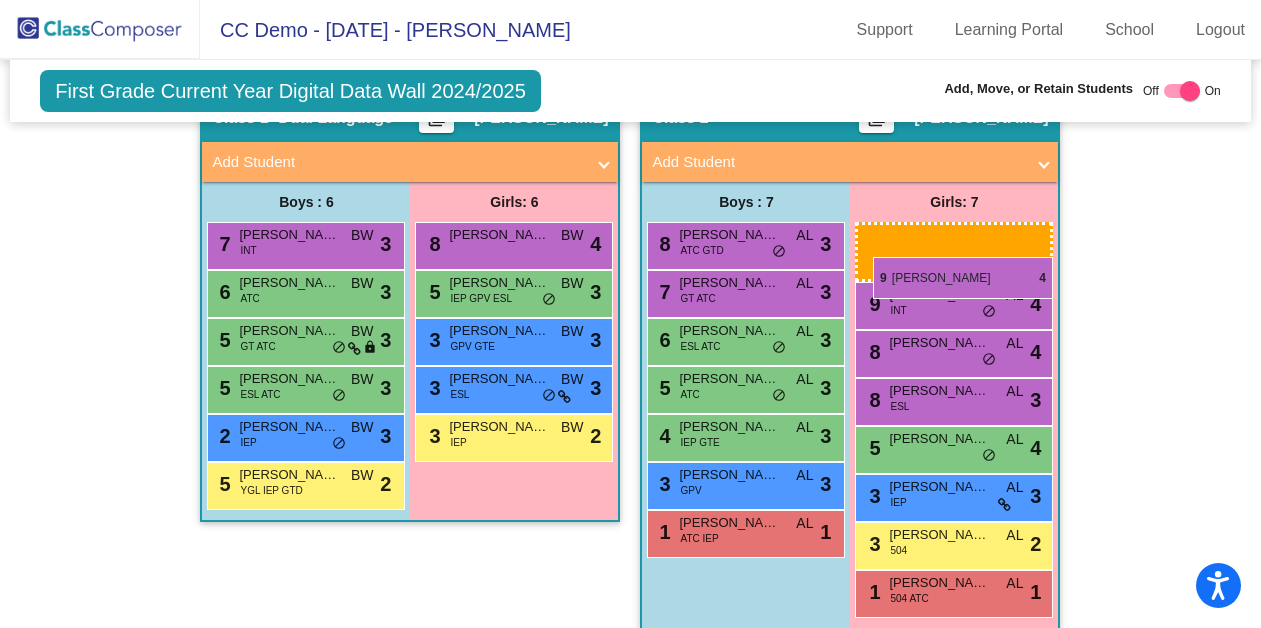 drag, startPoint x: 438, startPoint y: 228, endPoint x: 873, endPoint y: 257, distance: 435.9656 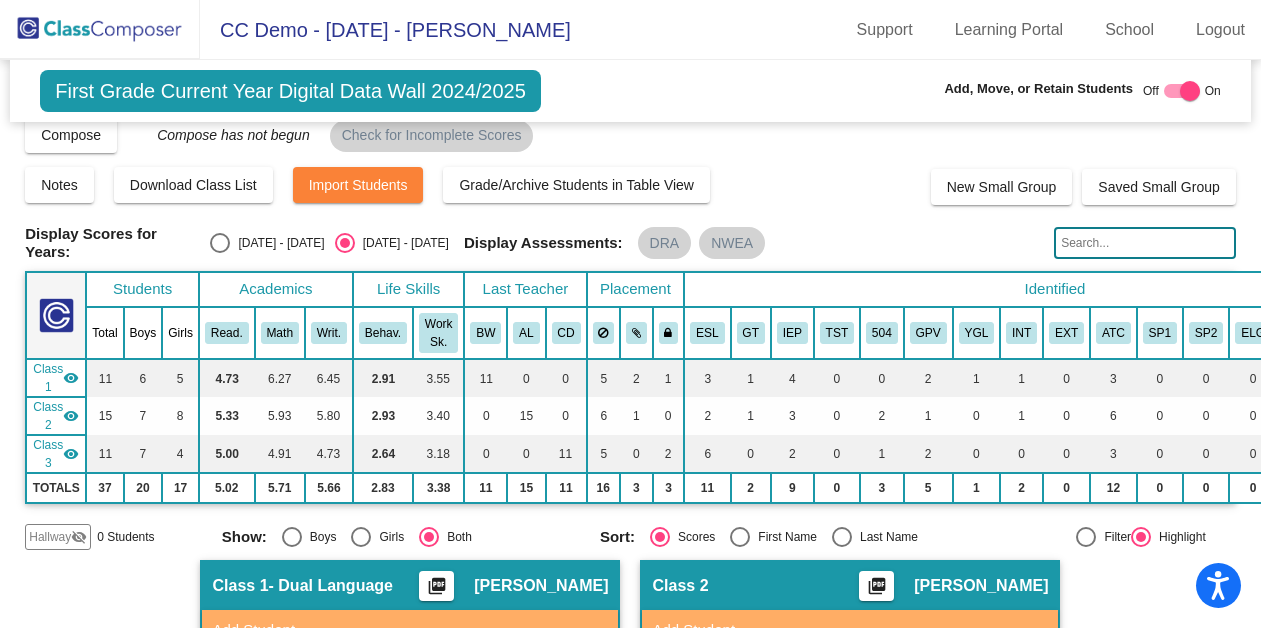 scroll, scrollTop: 7, scrollLeft: 0, axis: vertical 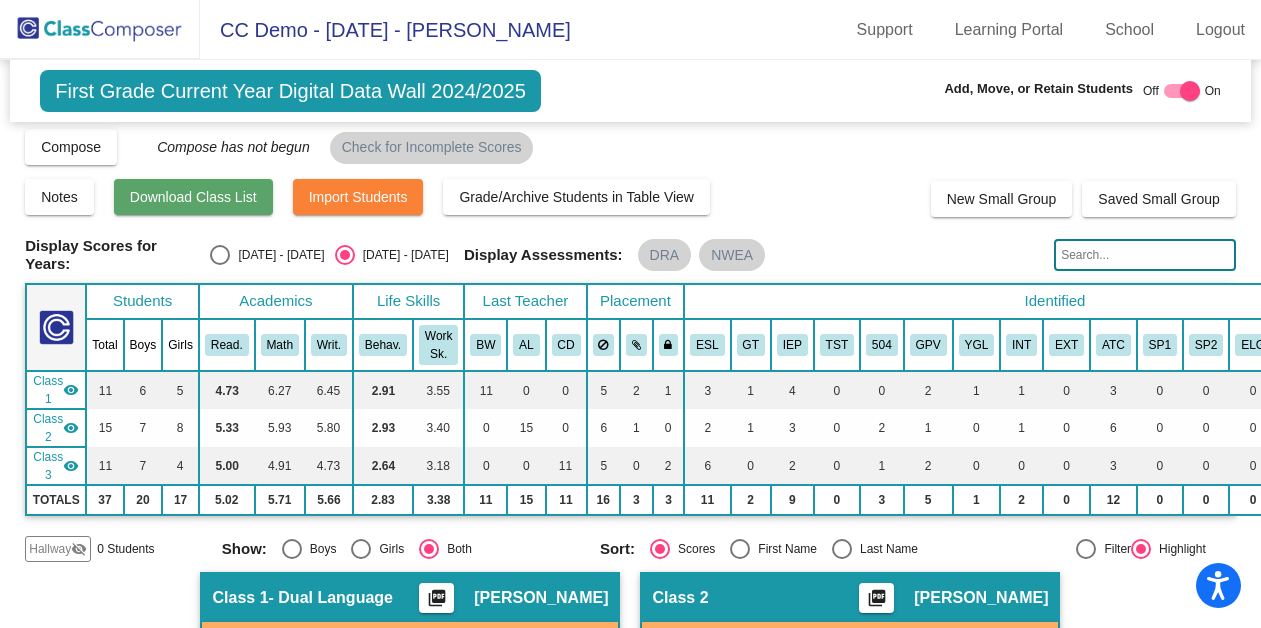click on "Download Class List" 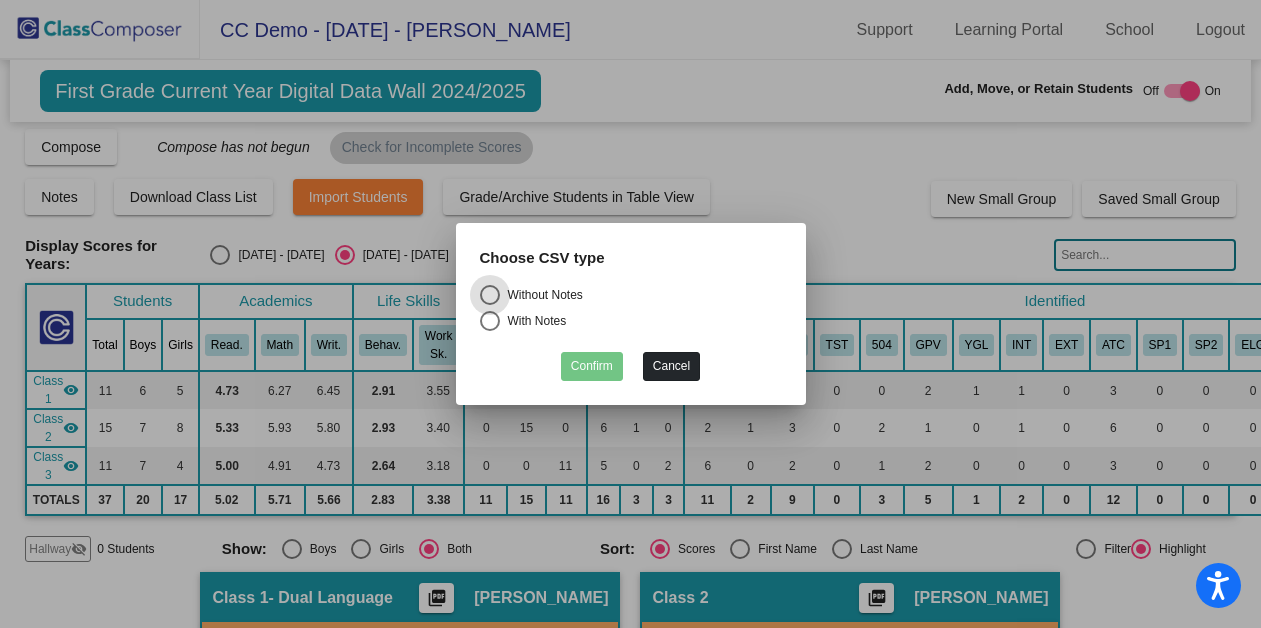 click on "Cancel" at bounding box center (671, 366) 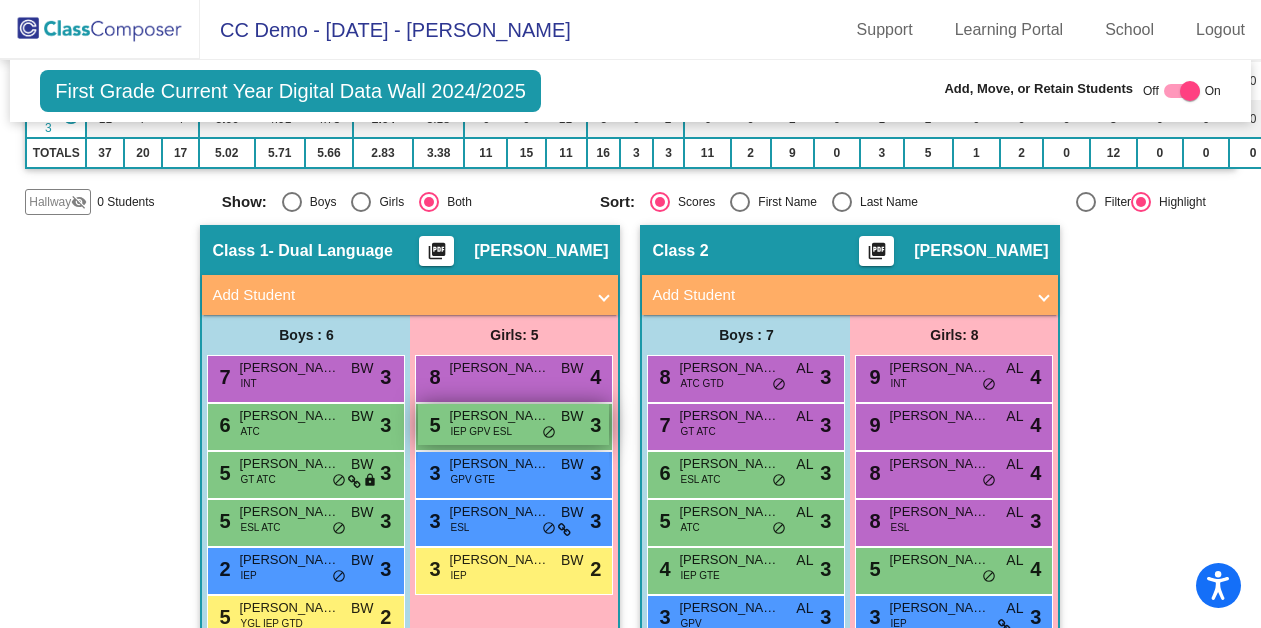 scroll, scrollTop: 351, scrollLeft: 0, axis: vertical 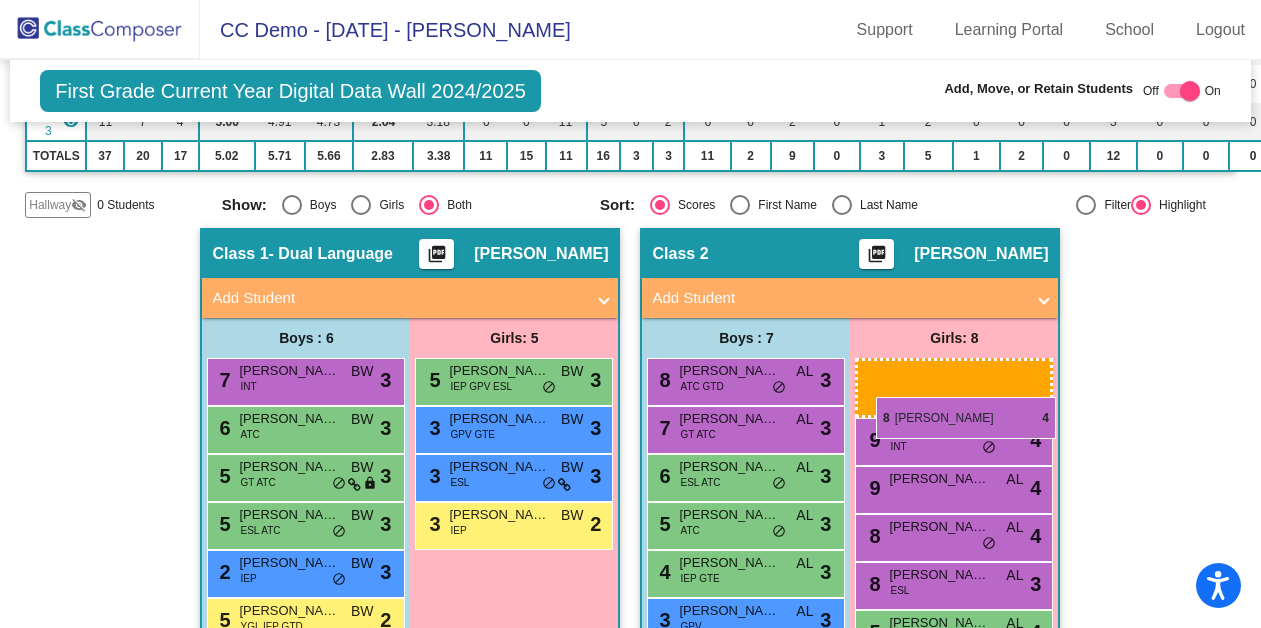 drag, startPoint x: 512, startPoint y: 377, endPoint x: 875, endPoint y: 397, distance: 363.55054 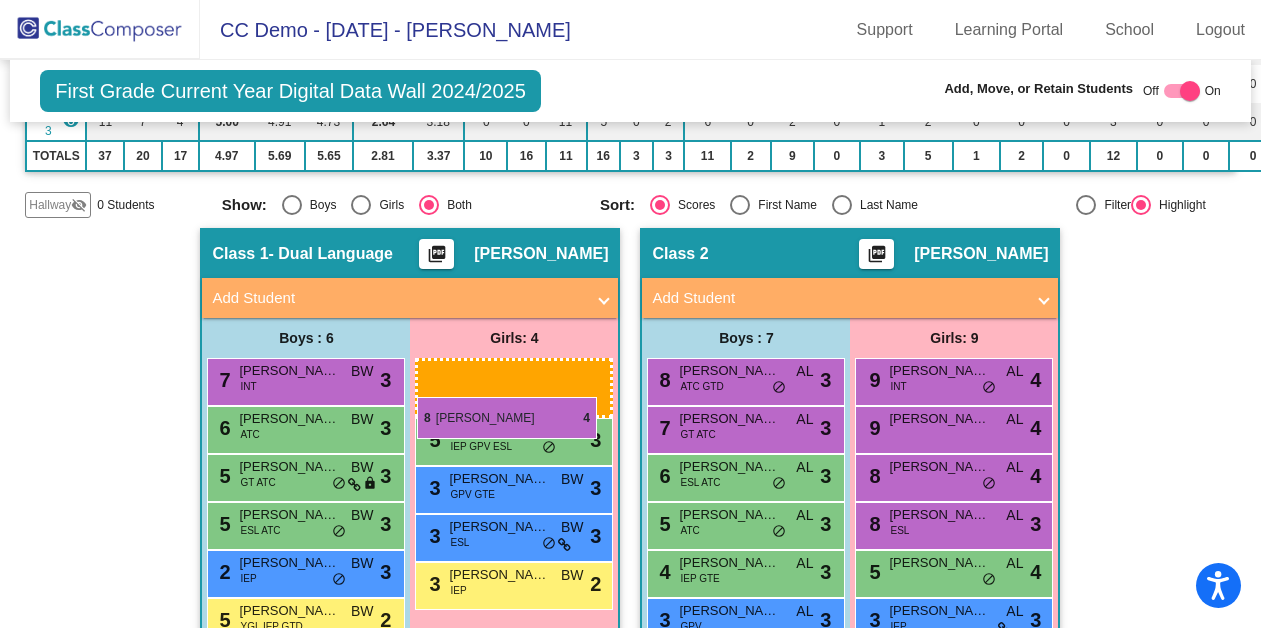 drag, startPoint x: 921, startPoint y: 523, endPoint x: 417, endPoint y: 398, distance: 519.26965 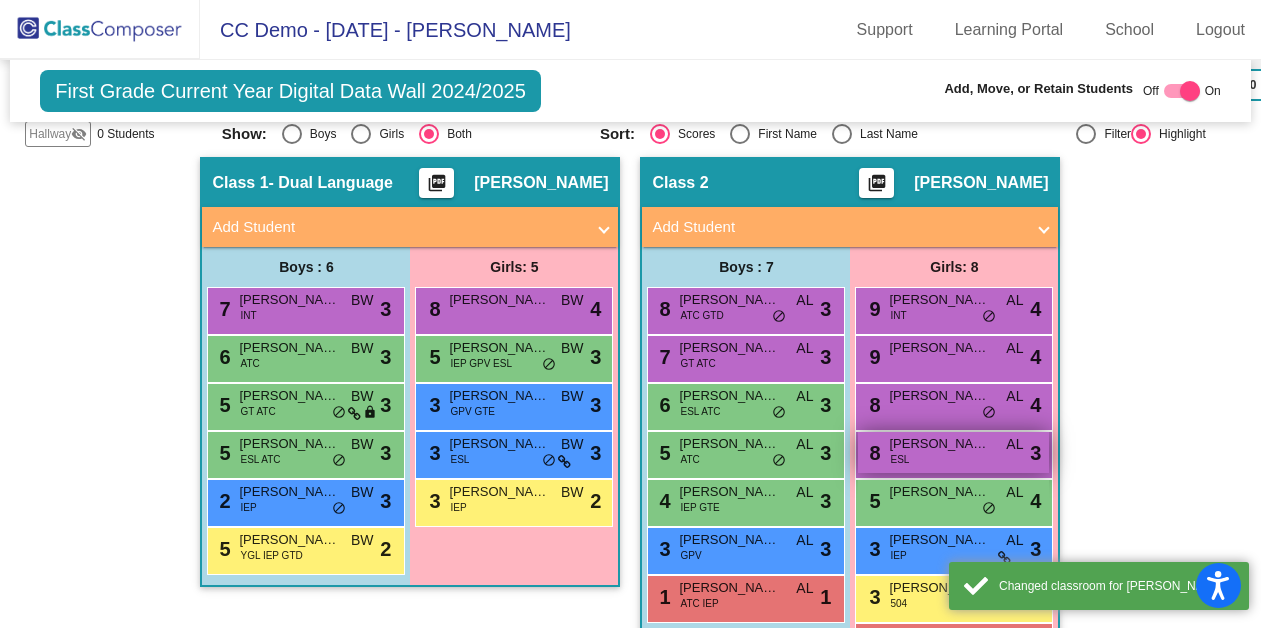 scroll, scrollTop: 491, scrollLeft: 0, axis: vertical 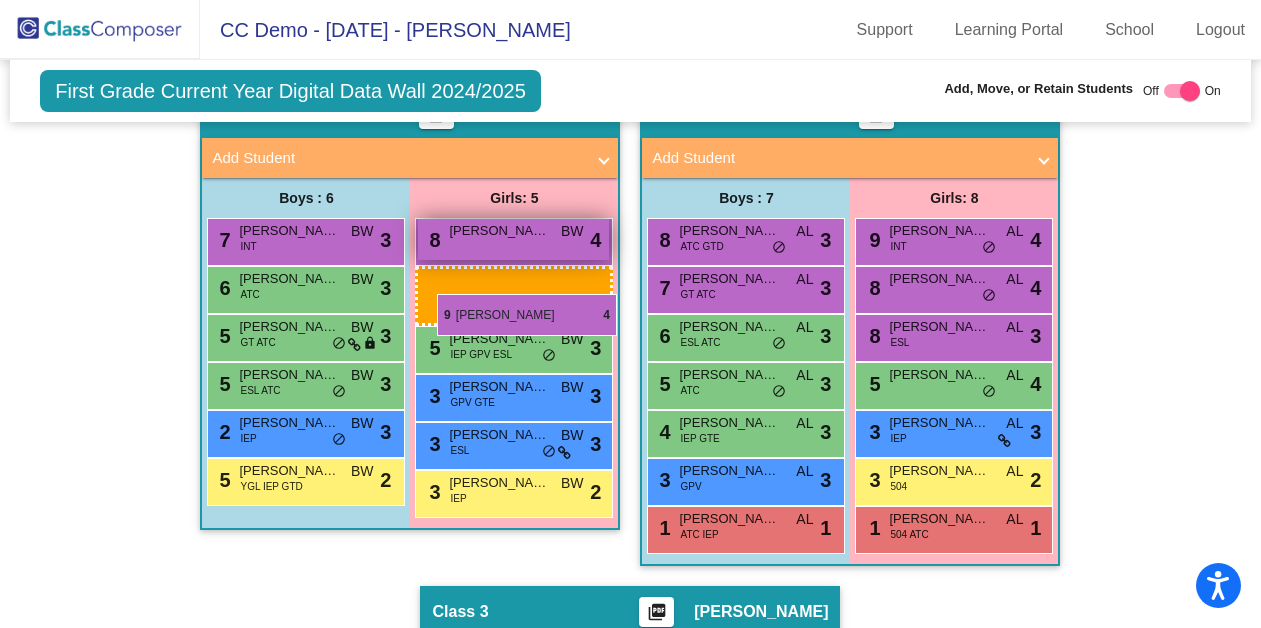 drag, startPoint x: 944, startPoint y: 295, endPoint x: 436, endPoint y: 293, distance: 508.00394 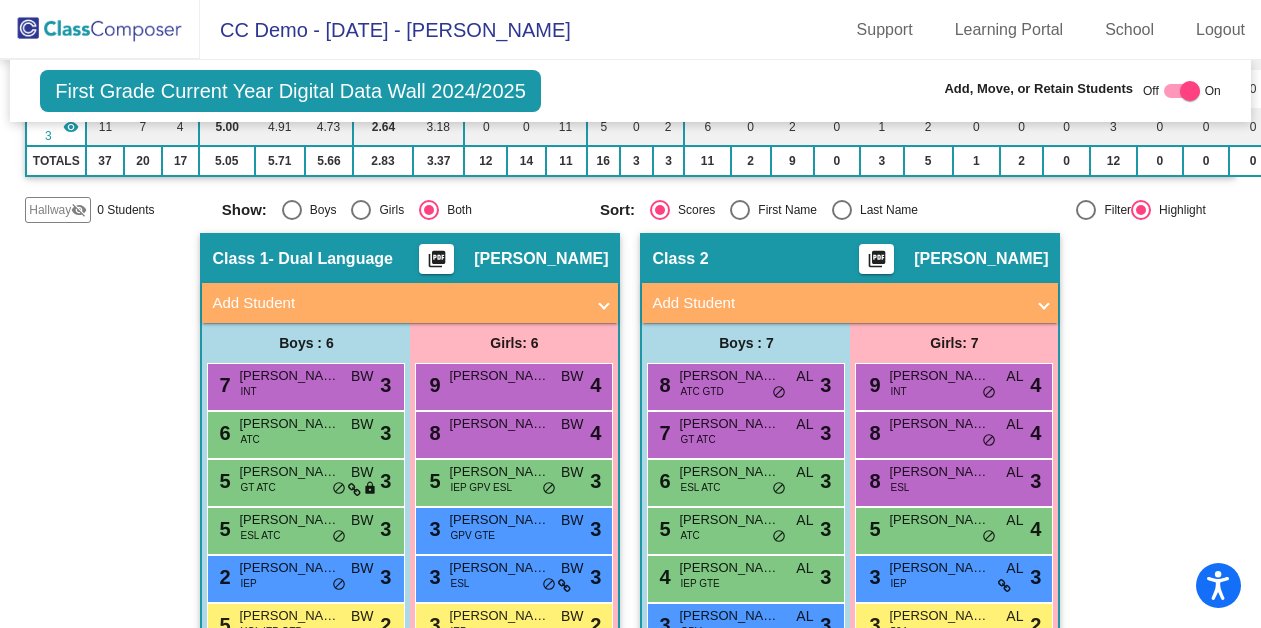 scroll, scrollTop: 323, scrollLeft: 0, axis: vertical 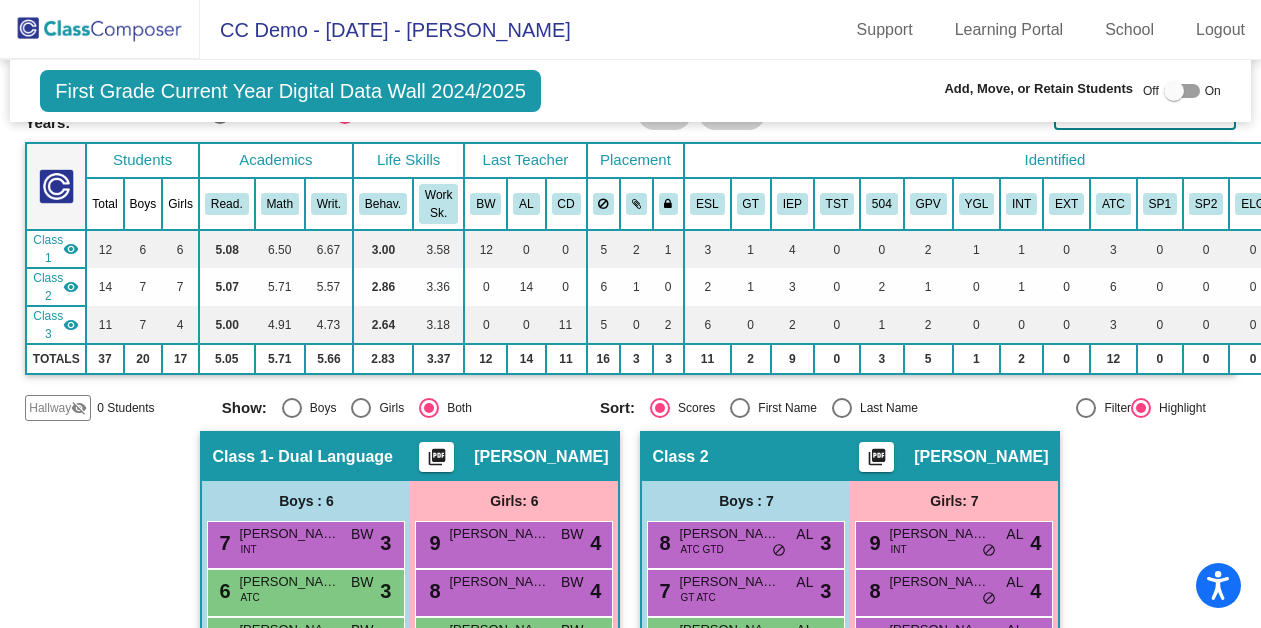 click 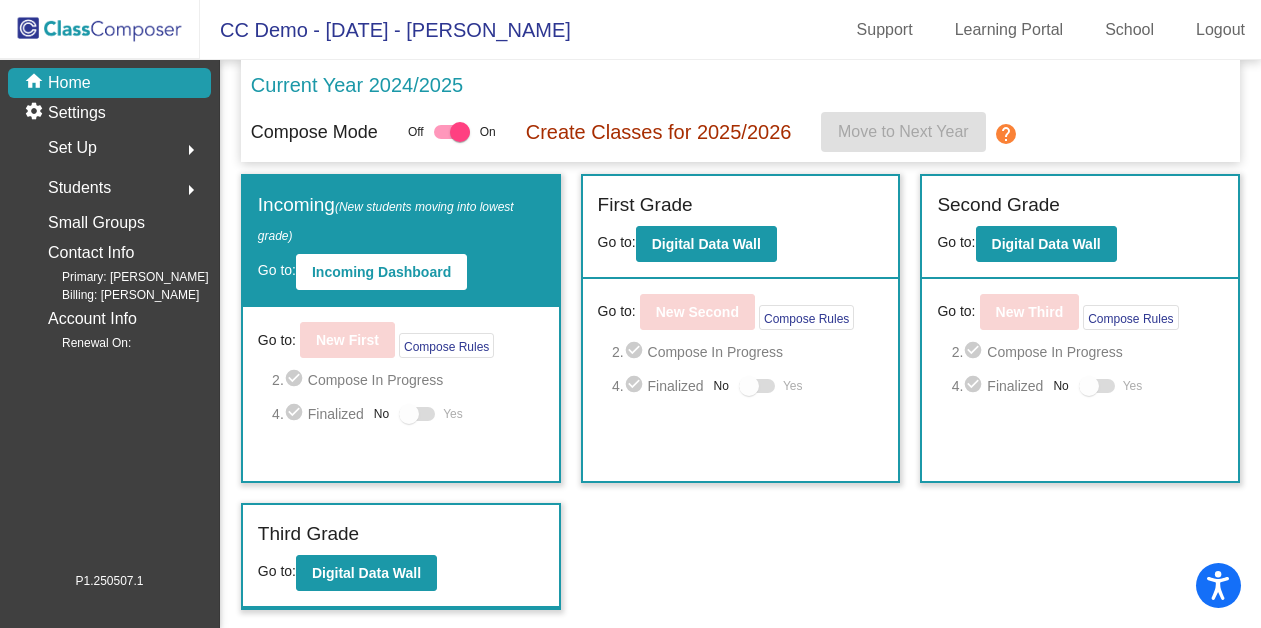 scroll, scrollTop: 0, scrollLeft: 0, axis: both 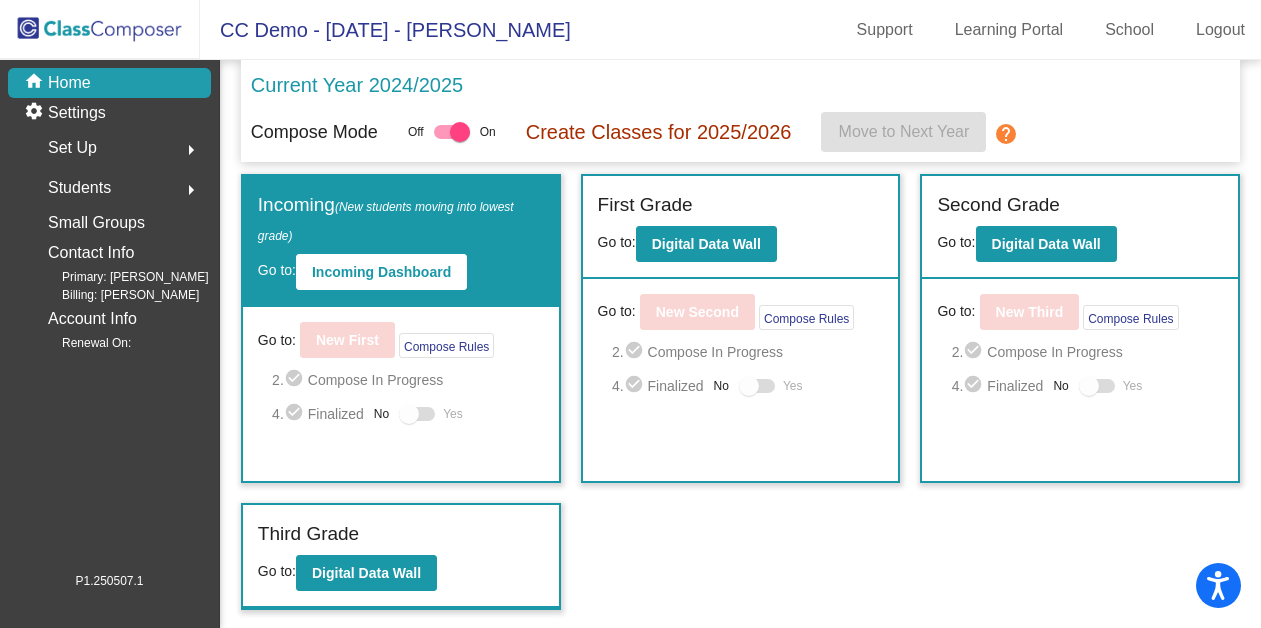 click on "home Home" 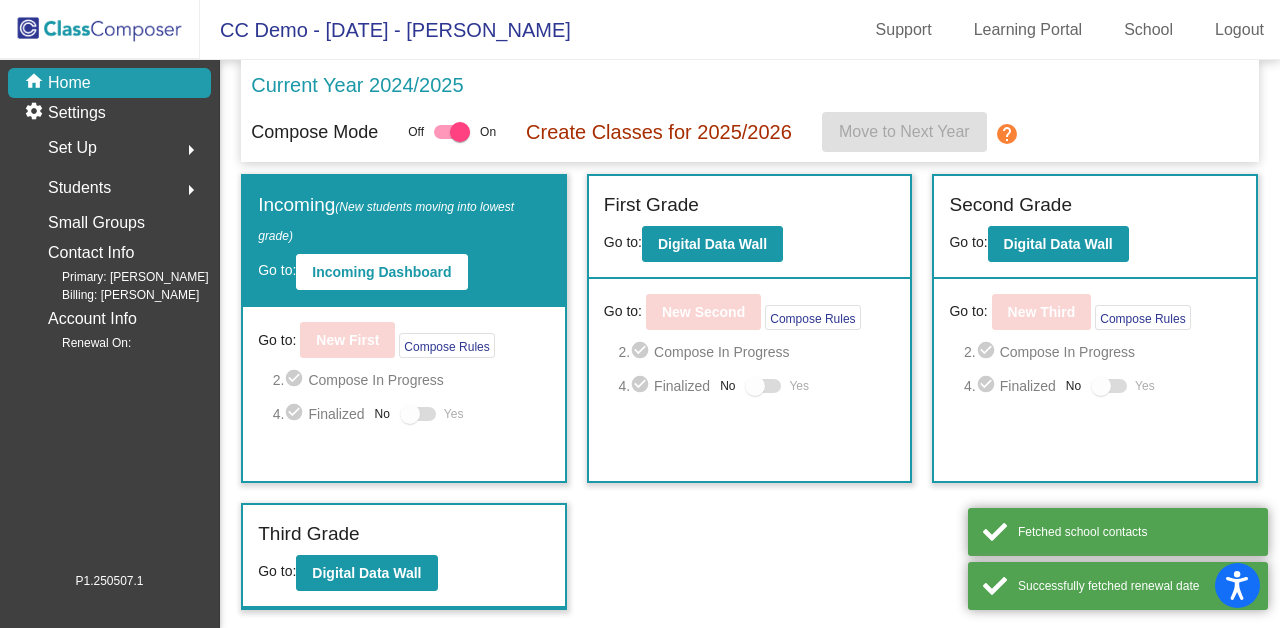 scroll, scrollTop: 0, scrollLeft: 0, axis: both 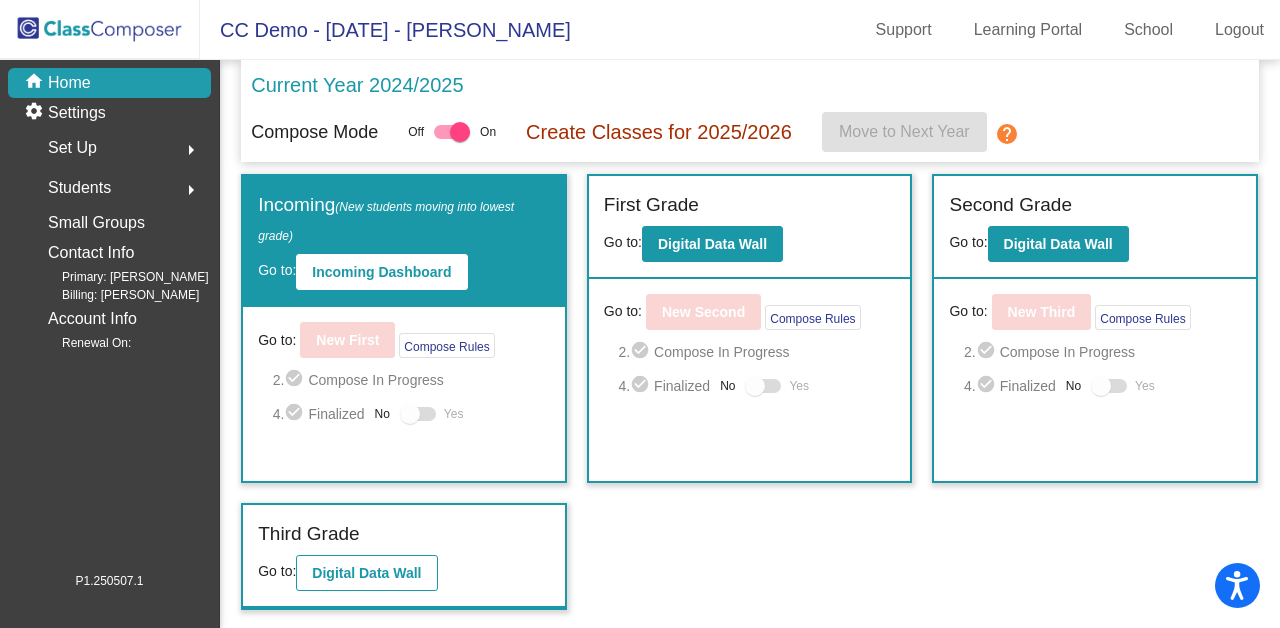 click on "Digital Data Wall" 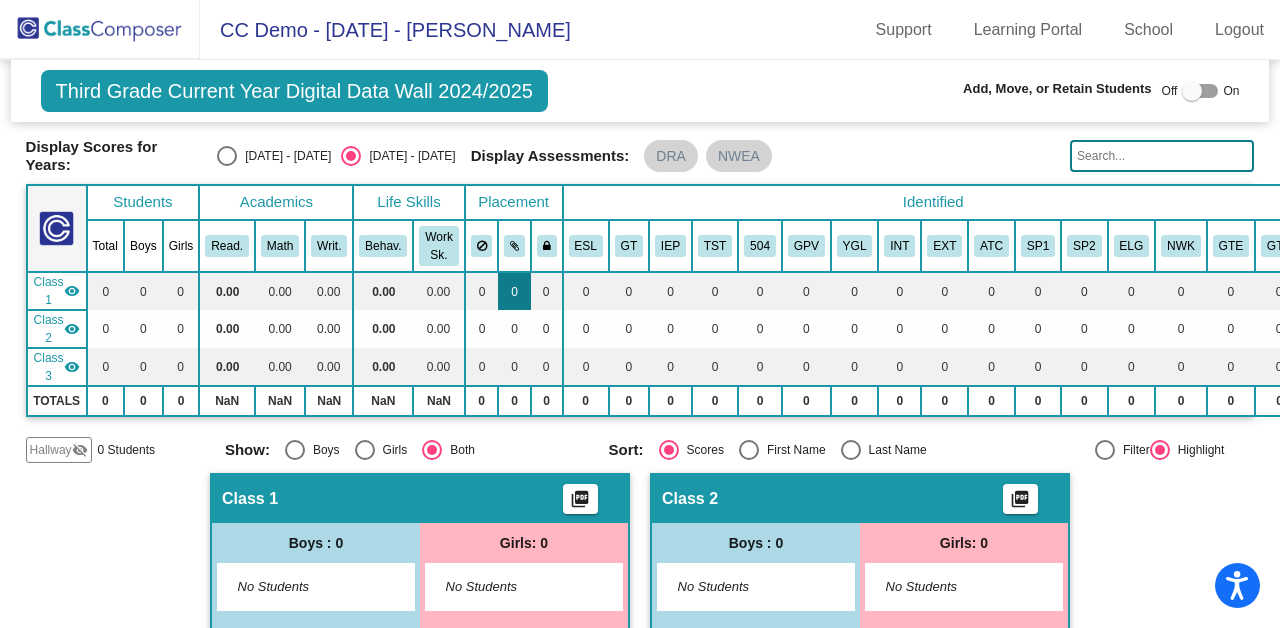 scroll, scrollTop: 17, scrollLeft: 0, axis: vertical 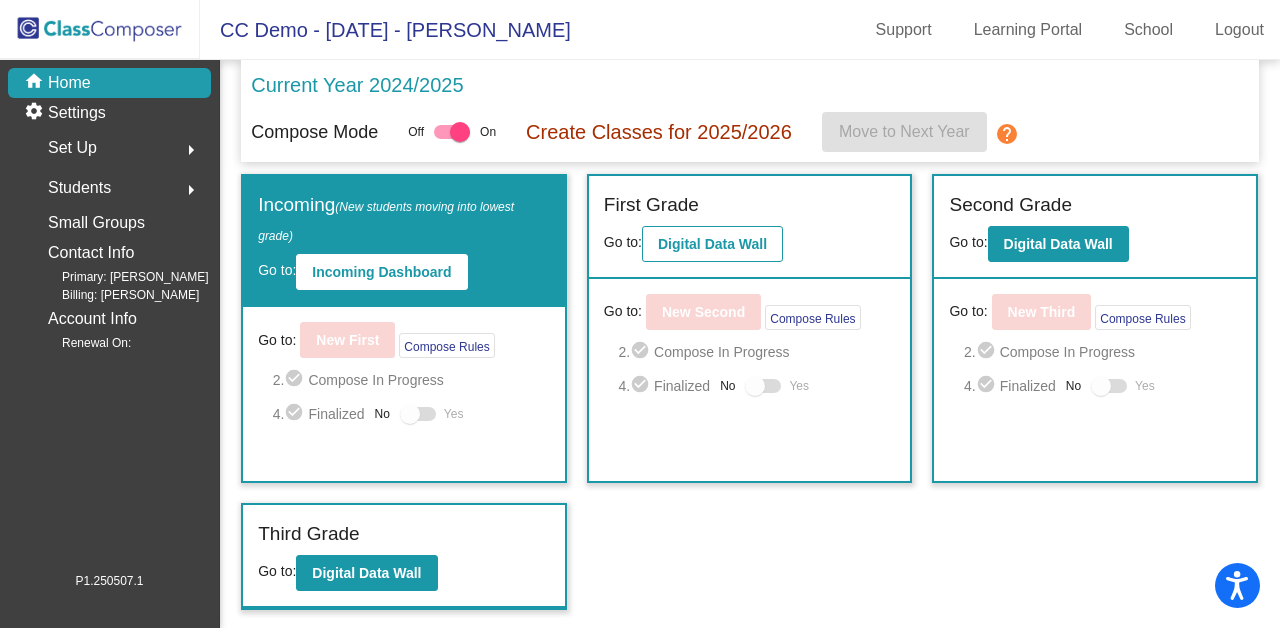 click on "Digital Data Wall" 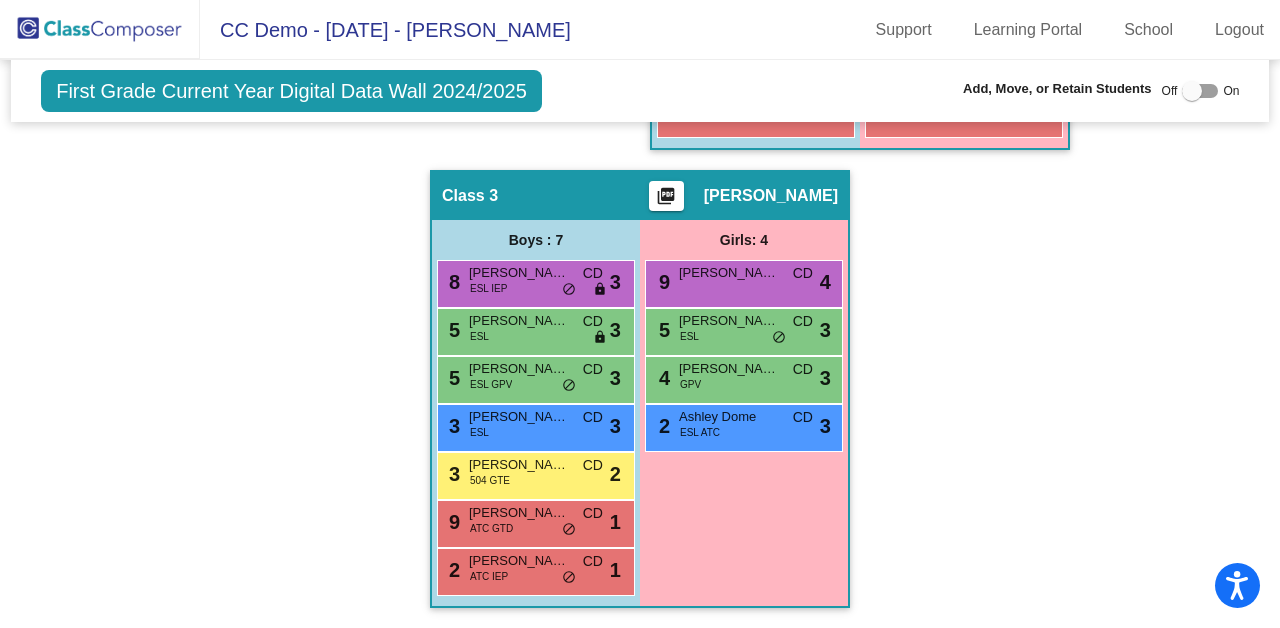 scroll, scrollTop: 872, scrollLeft: 0, axis: vertical 